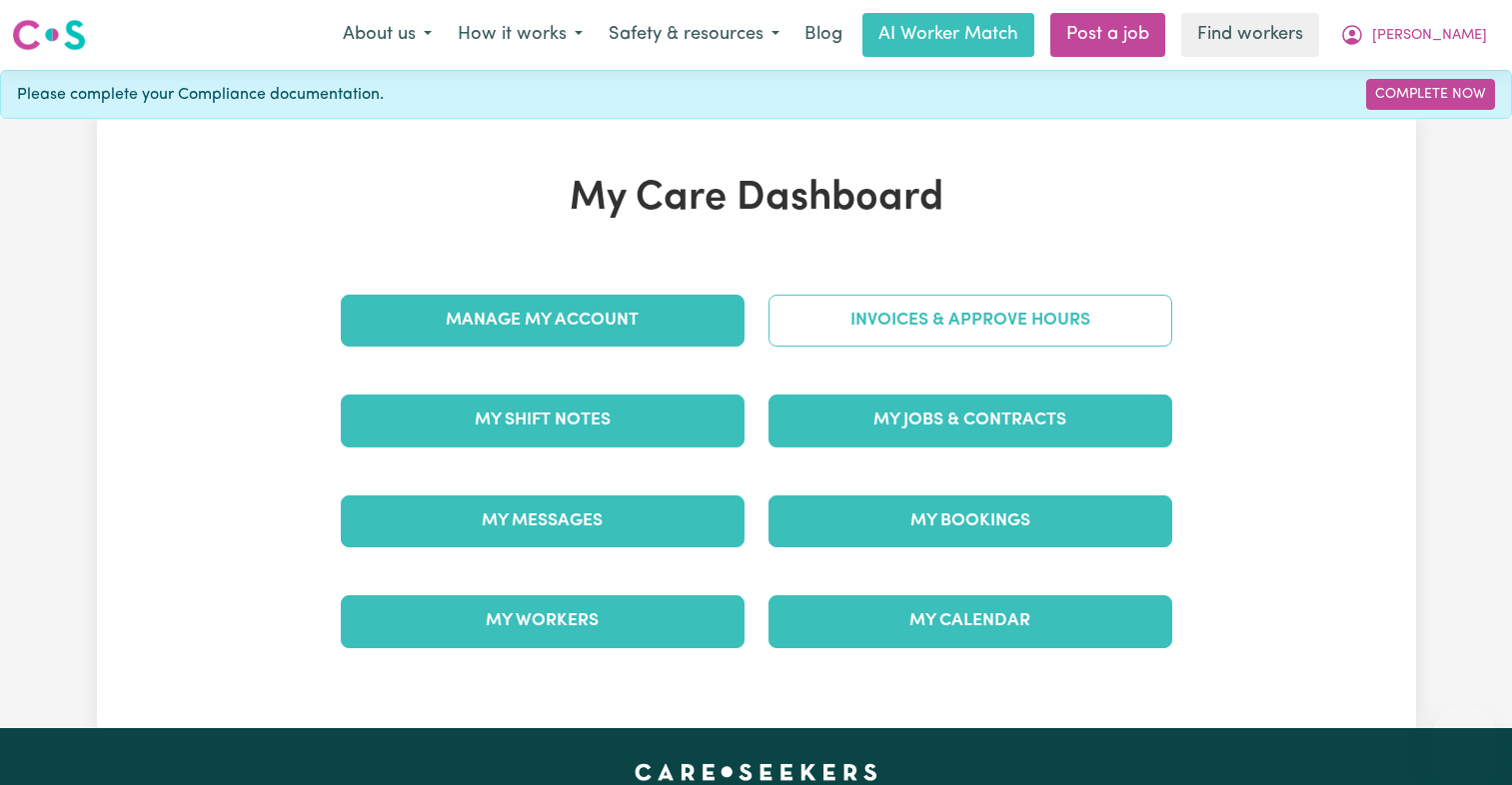 scroll, scrollTop: 0, scrollLeft: 0, axis: both 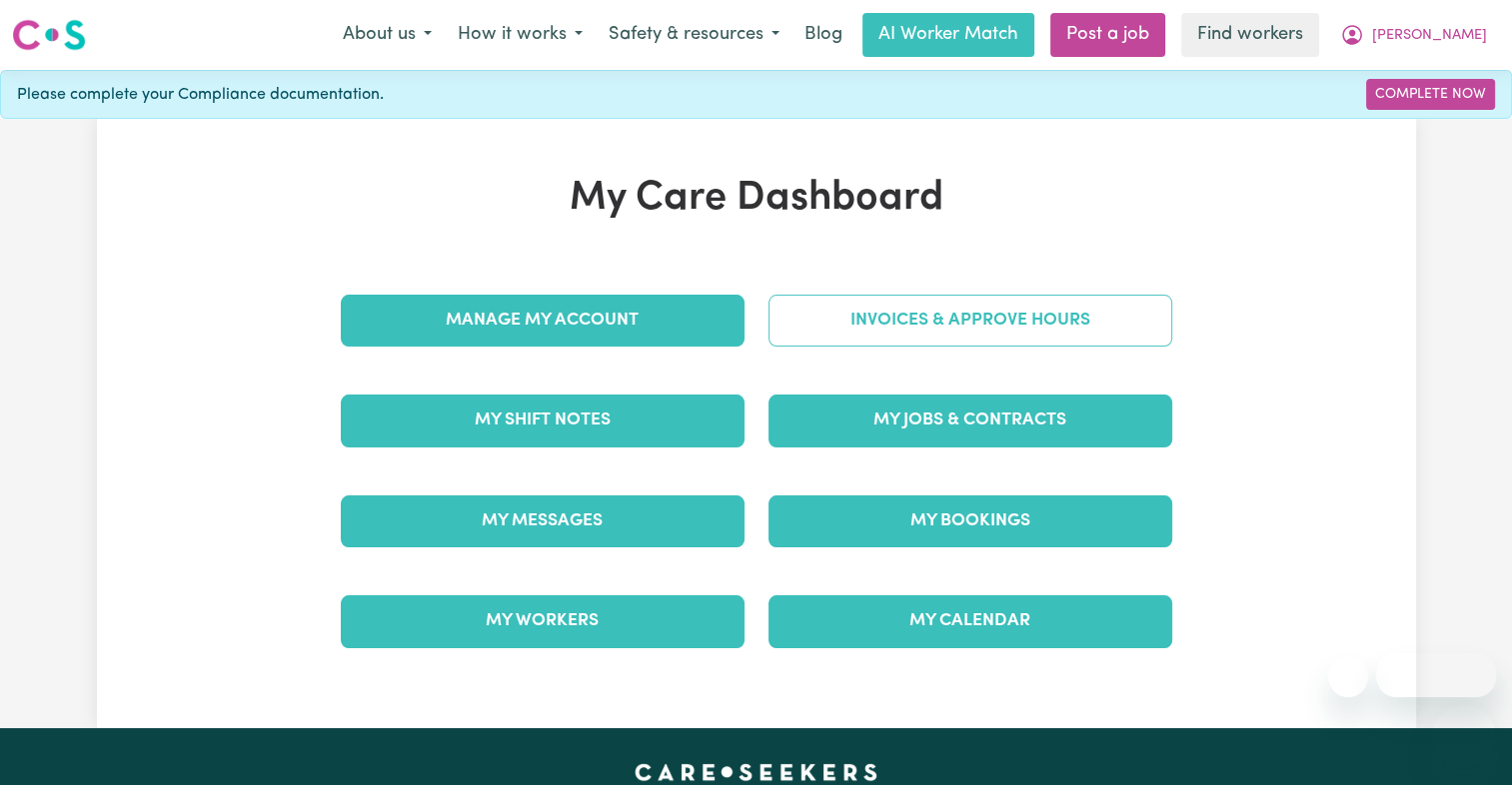 click on "Invoices & Approve Hours" at bounding box center [970, 321] 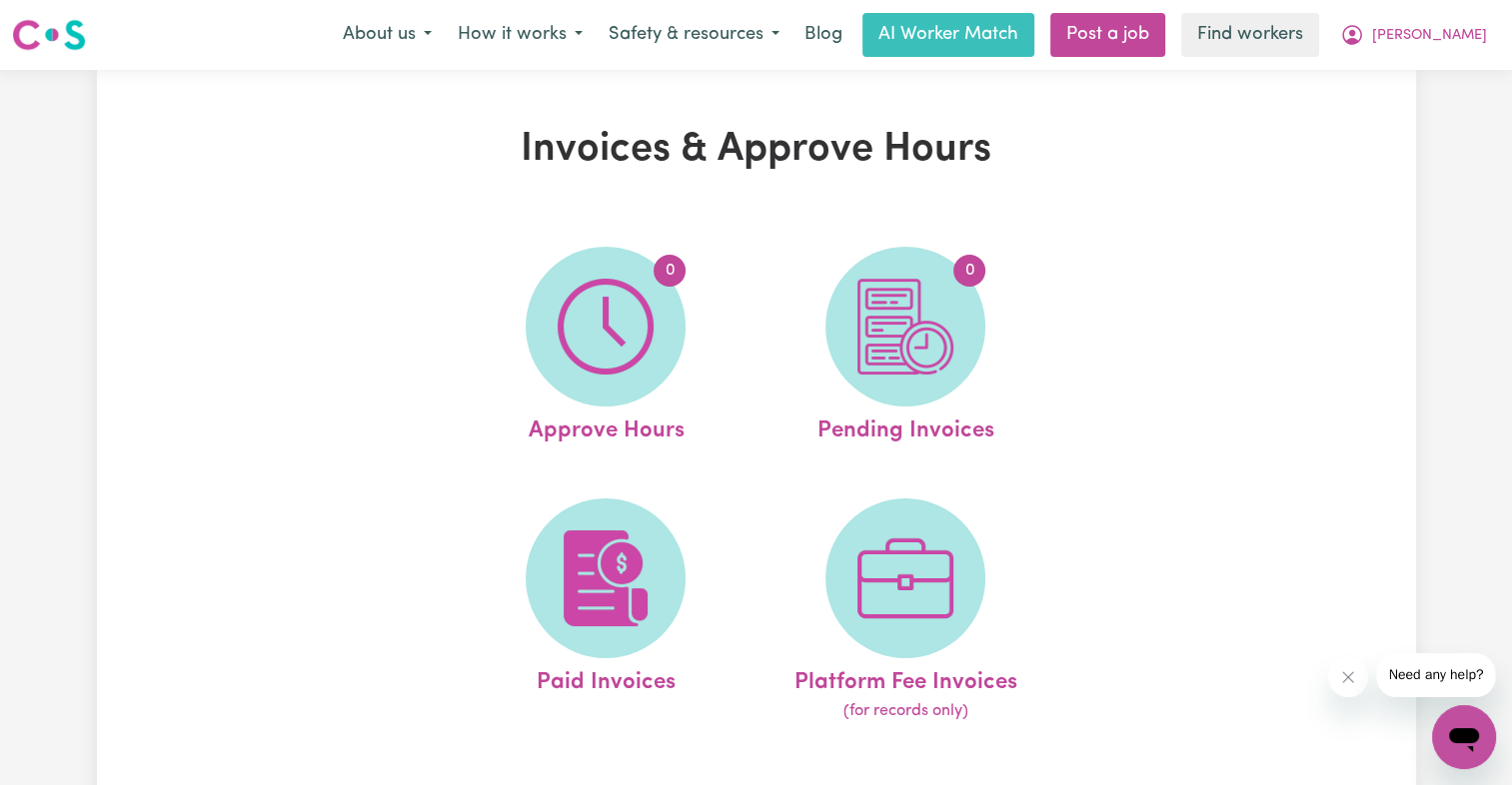 scroll, scrollTop: 0, scrollLeft: 0, axis: both 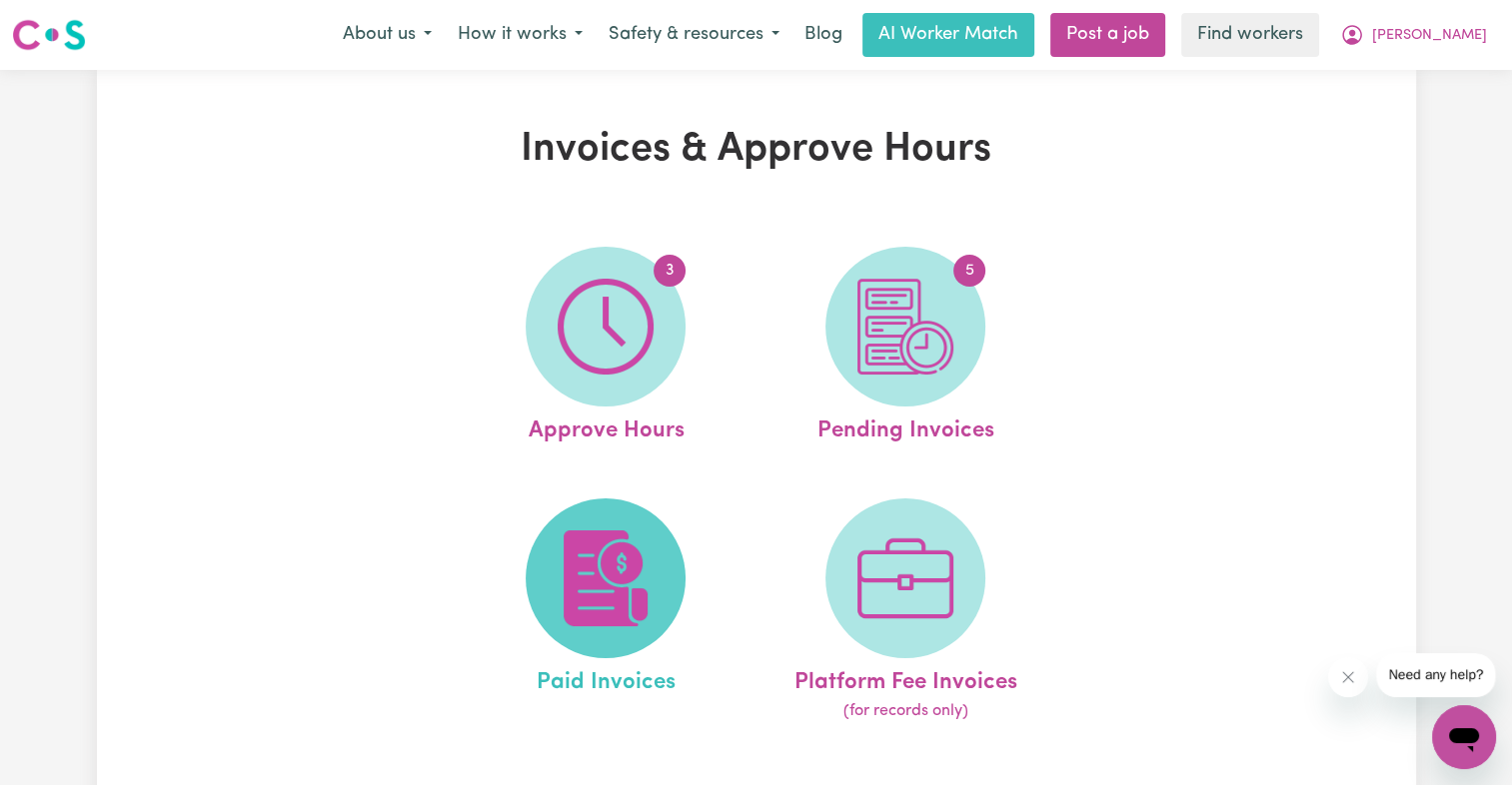 click at bounding box center (606, 578) 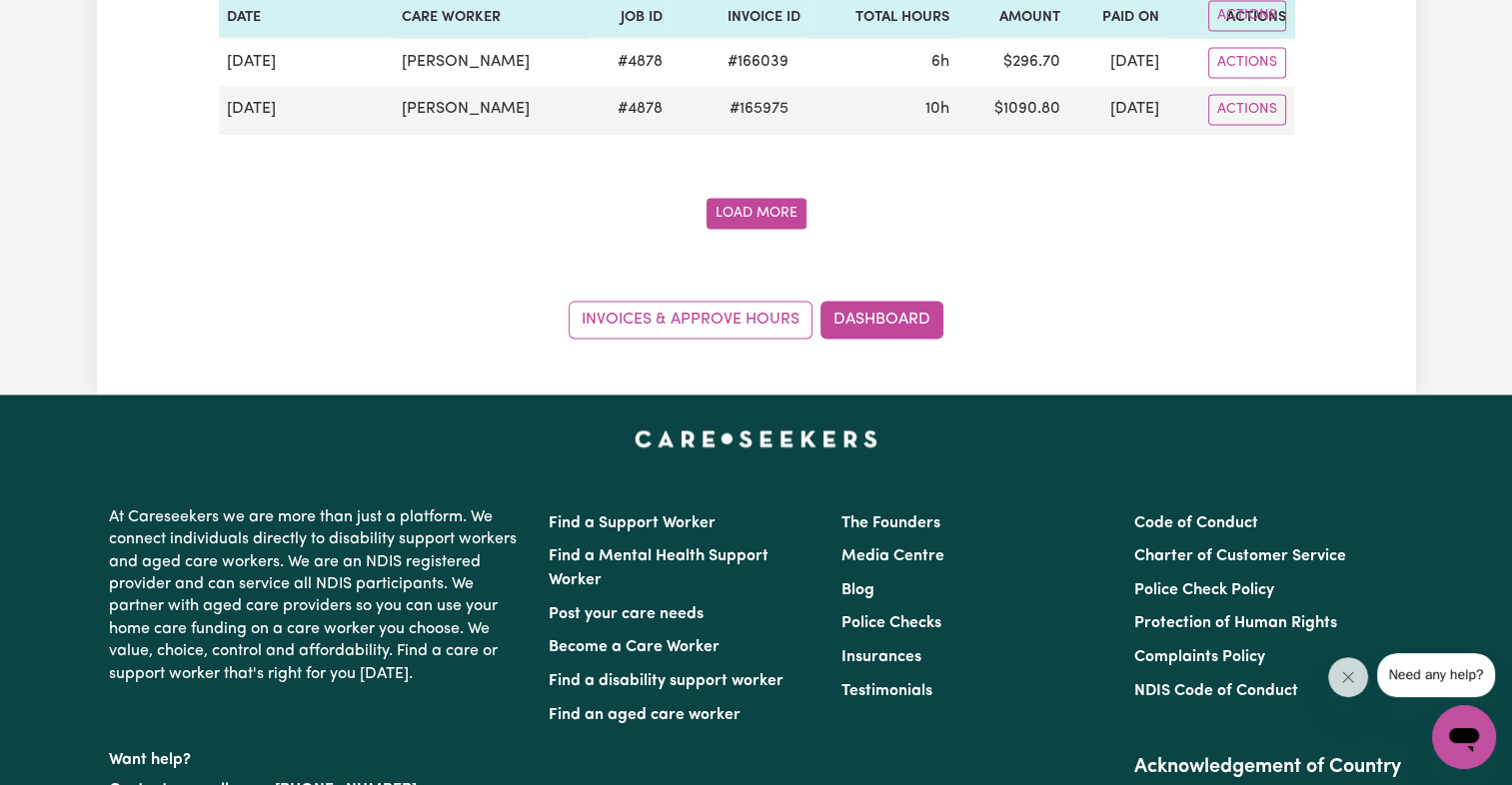 scroll, scrollTop: 2697, scrollLeft: 0, axis: vertical 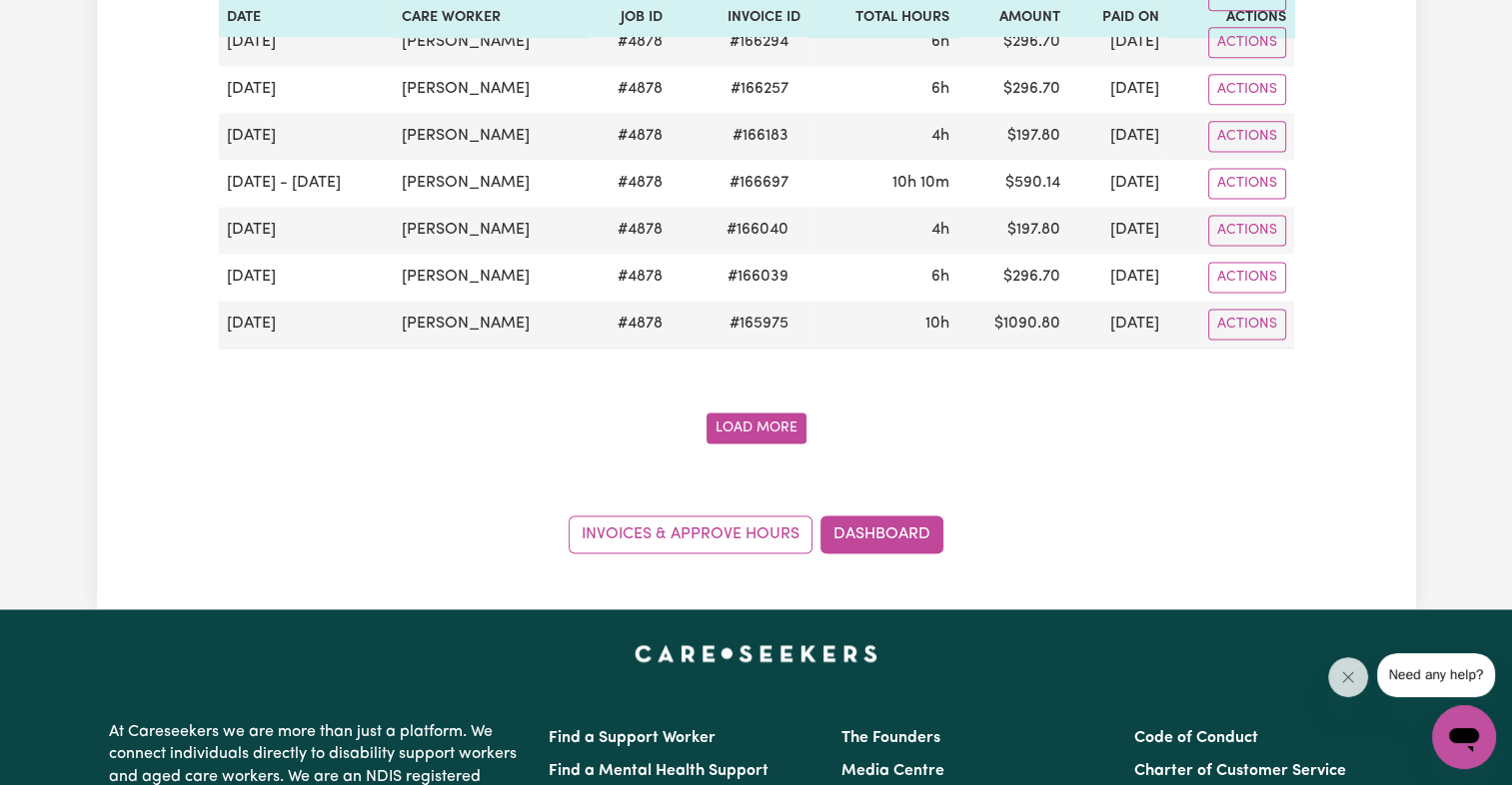 click on "Load More" at bounding box center [756, 427] 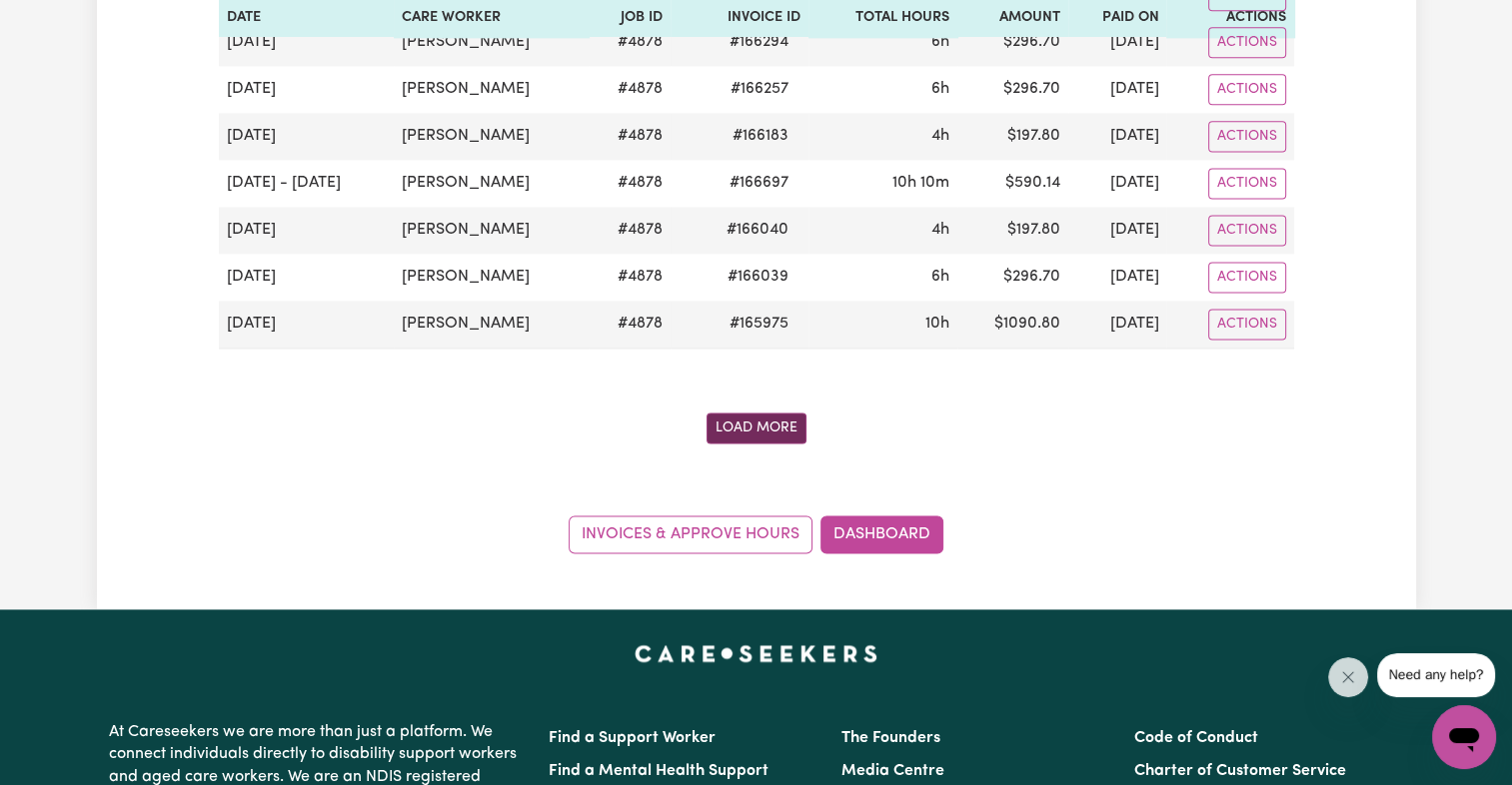 click on "Load More" at bounding box center (756, 427) 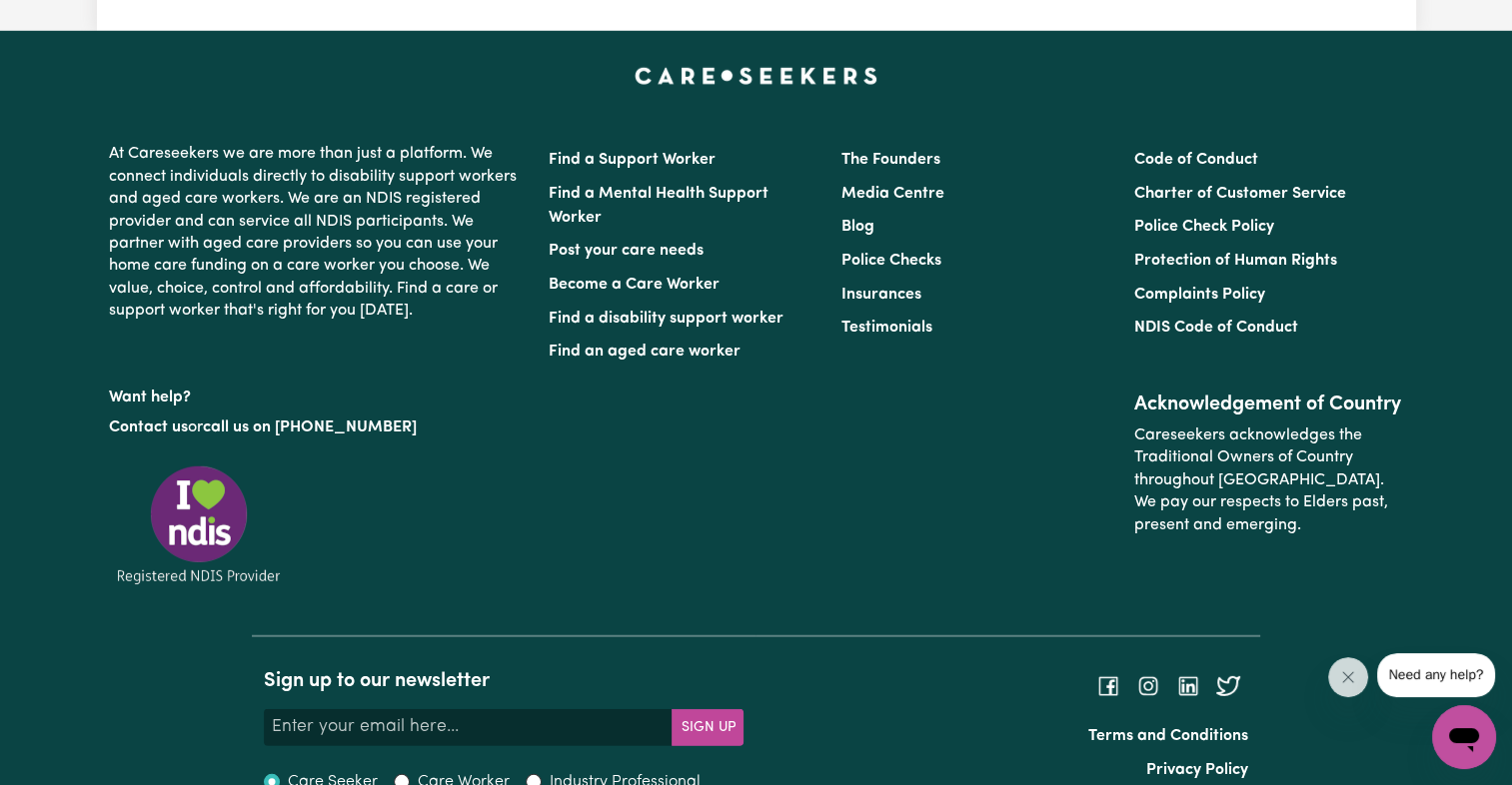 scroll, scrollTop: 5170, scrollLeft: 0, axis: vertical 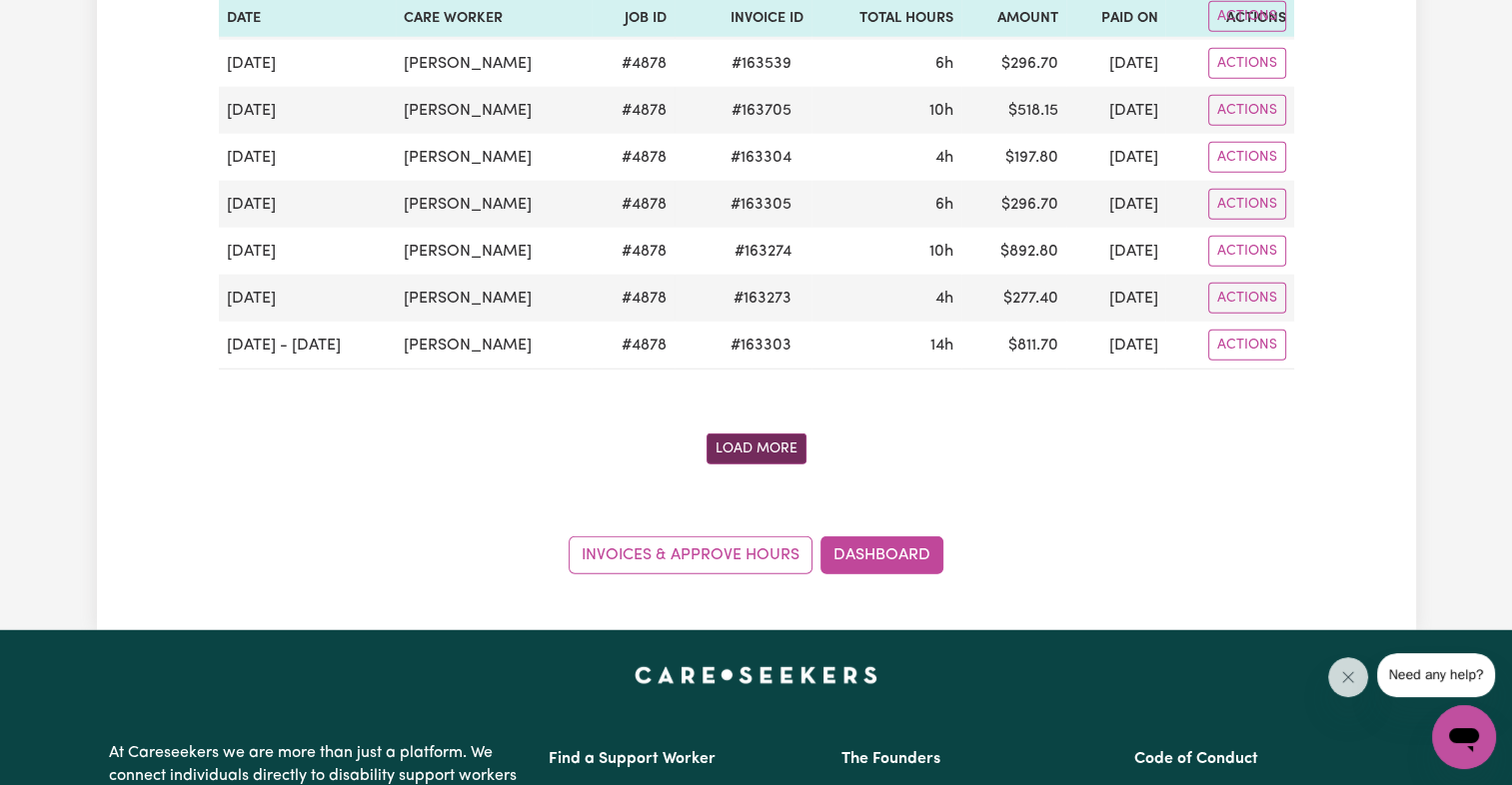 click on "Load More" at bounding box center [756, 448] 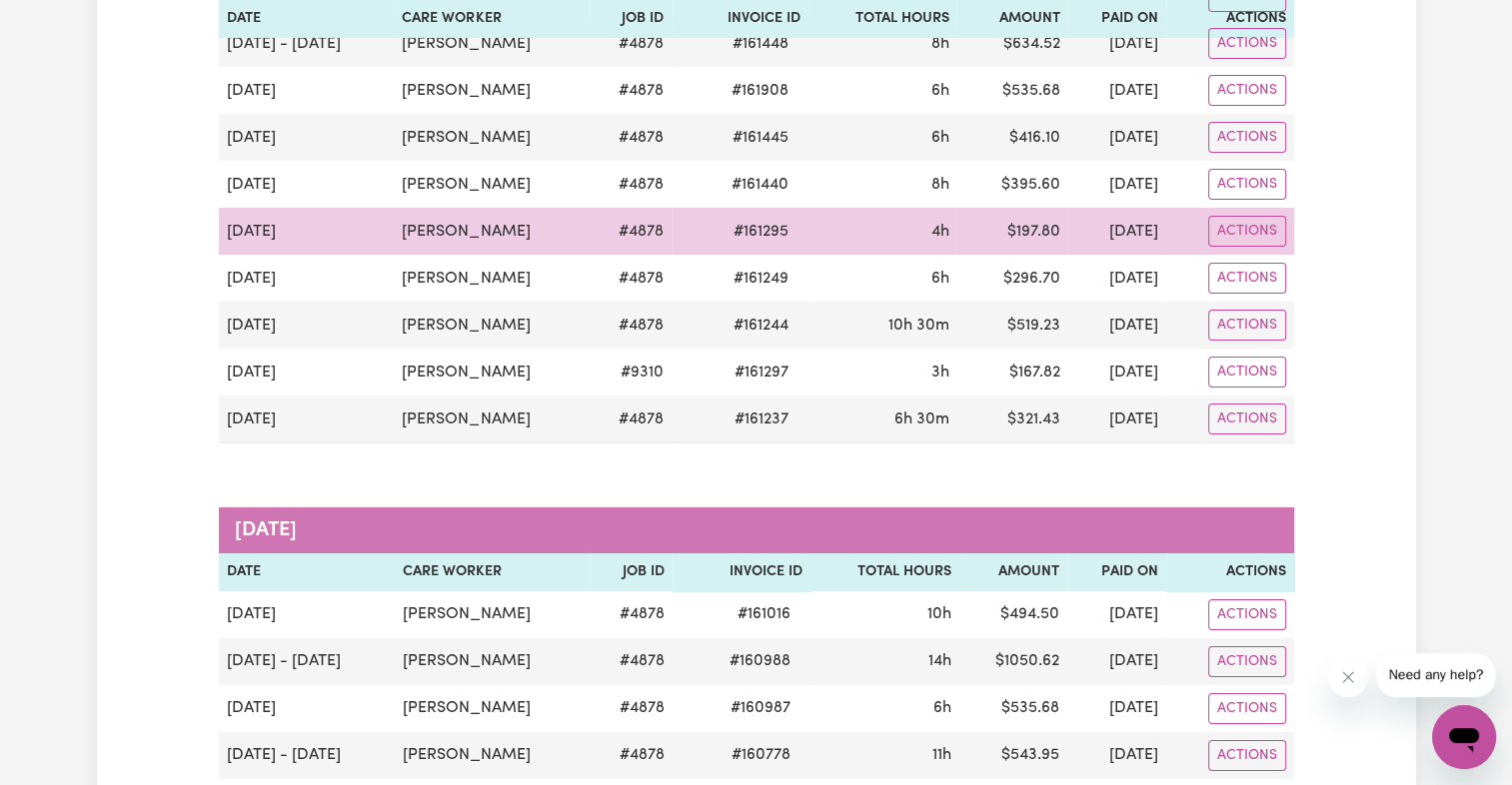scroll, scrollTop: 7567, scrollLeft: 0, axis: vertical 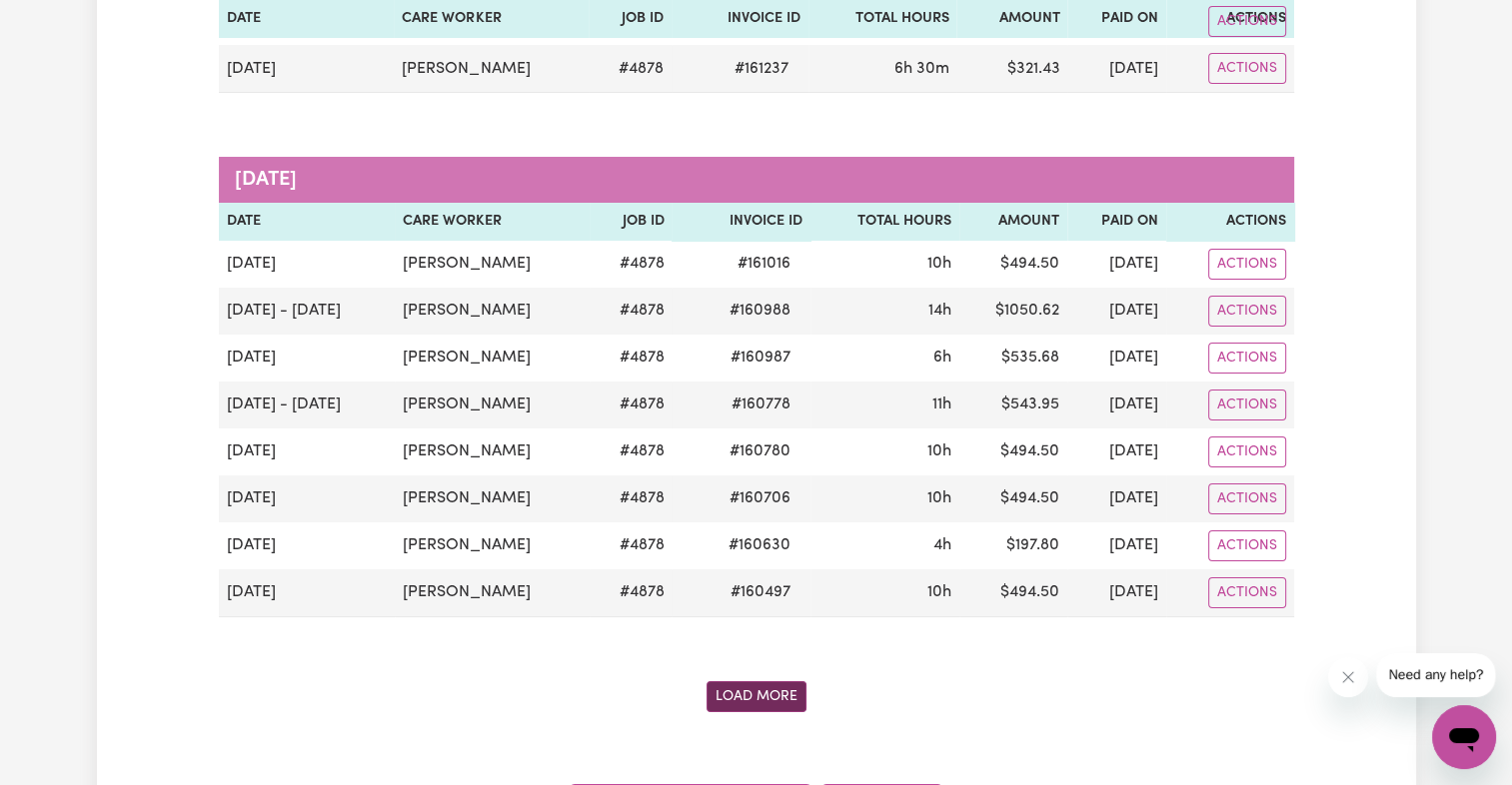 click on "Load More" at bounding box center (756, 696) 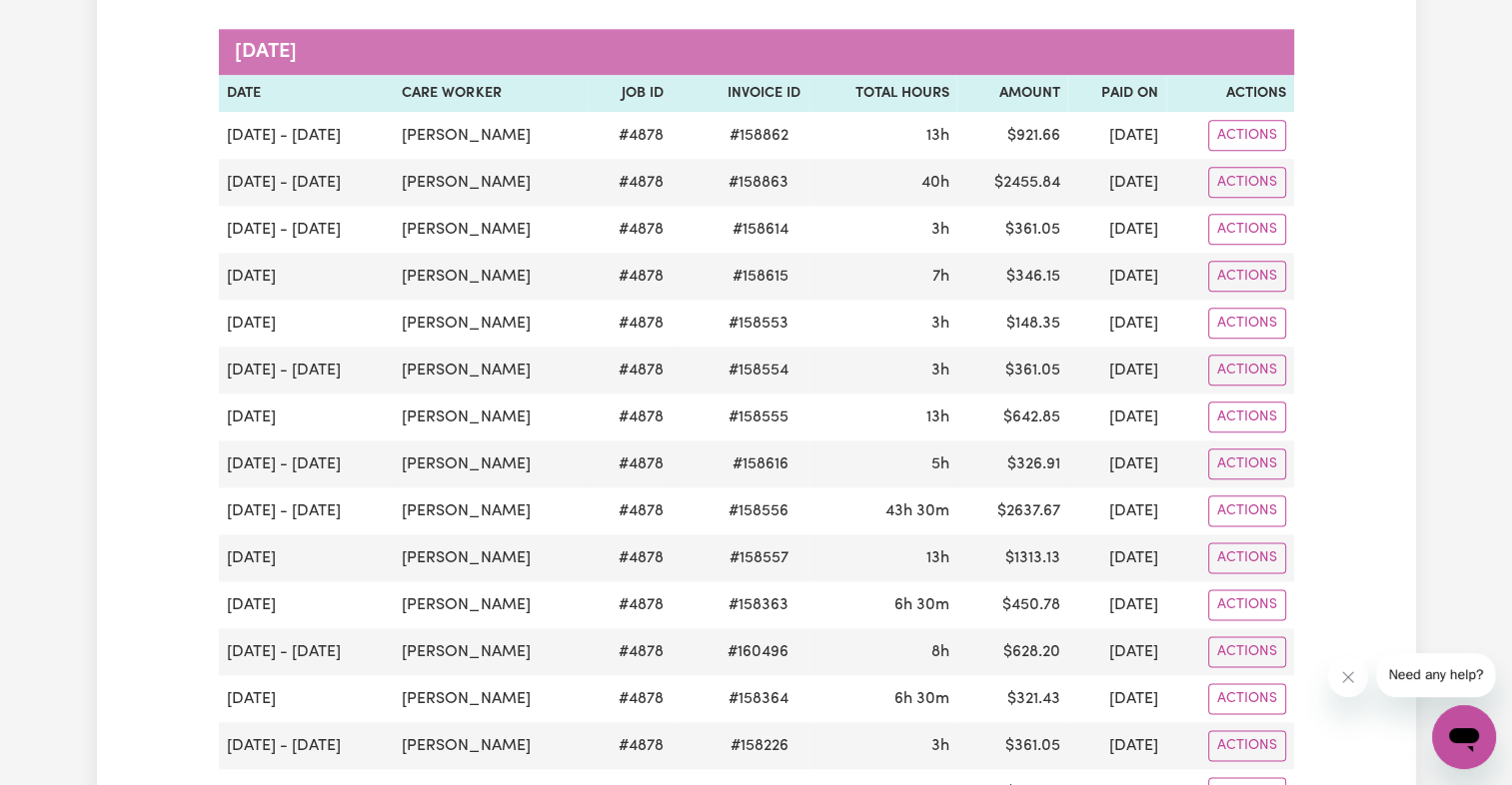 scroll, scrollTop: 9964, scrollLeft: 0, axis: vertical 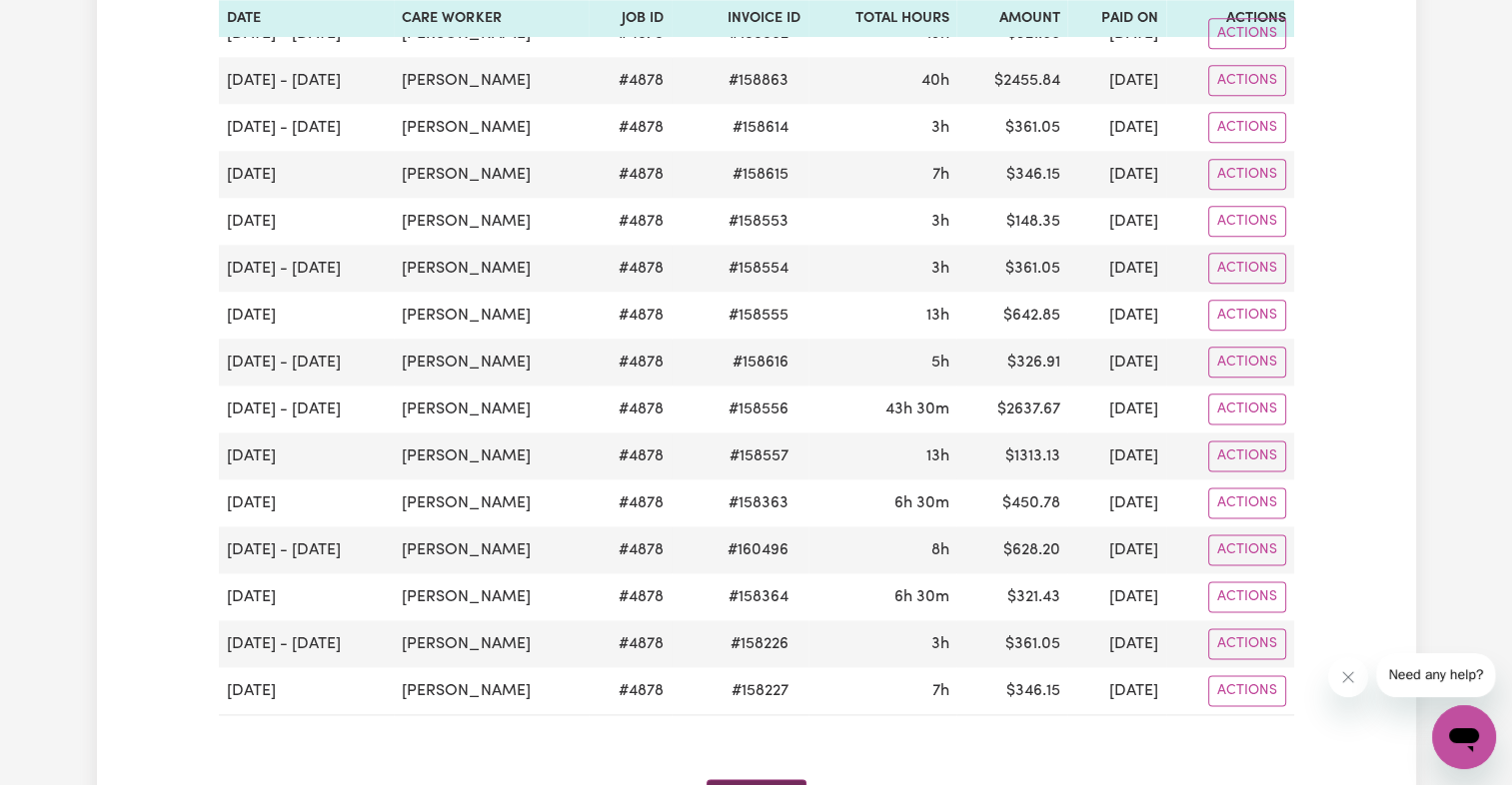 click on "Load More" at bounding box center [756, 794] 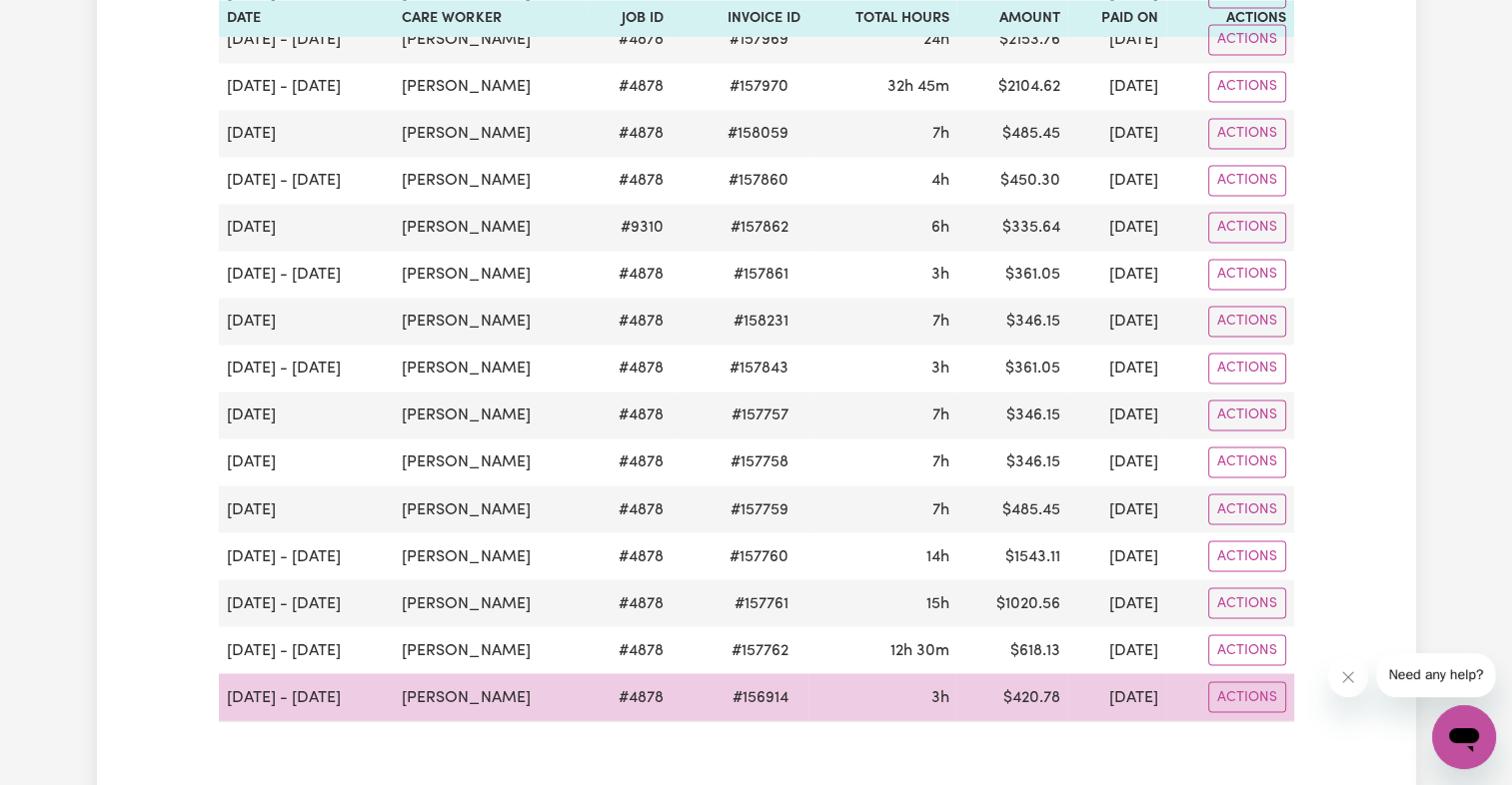 scroll, scrollTop: 10863, scrollLeft: 0, axis: vertical 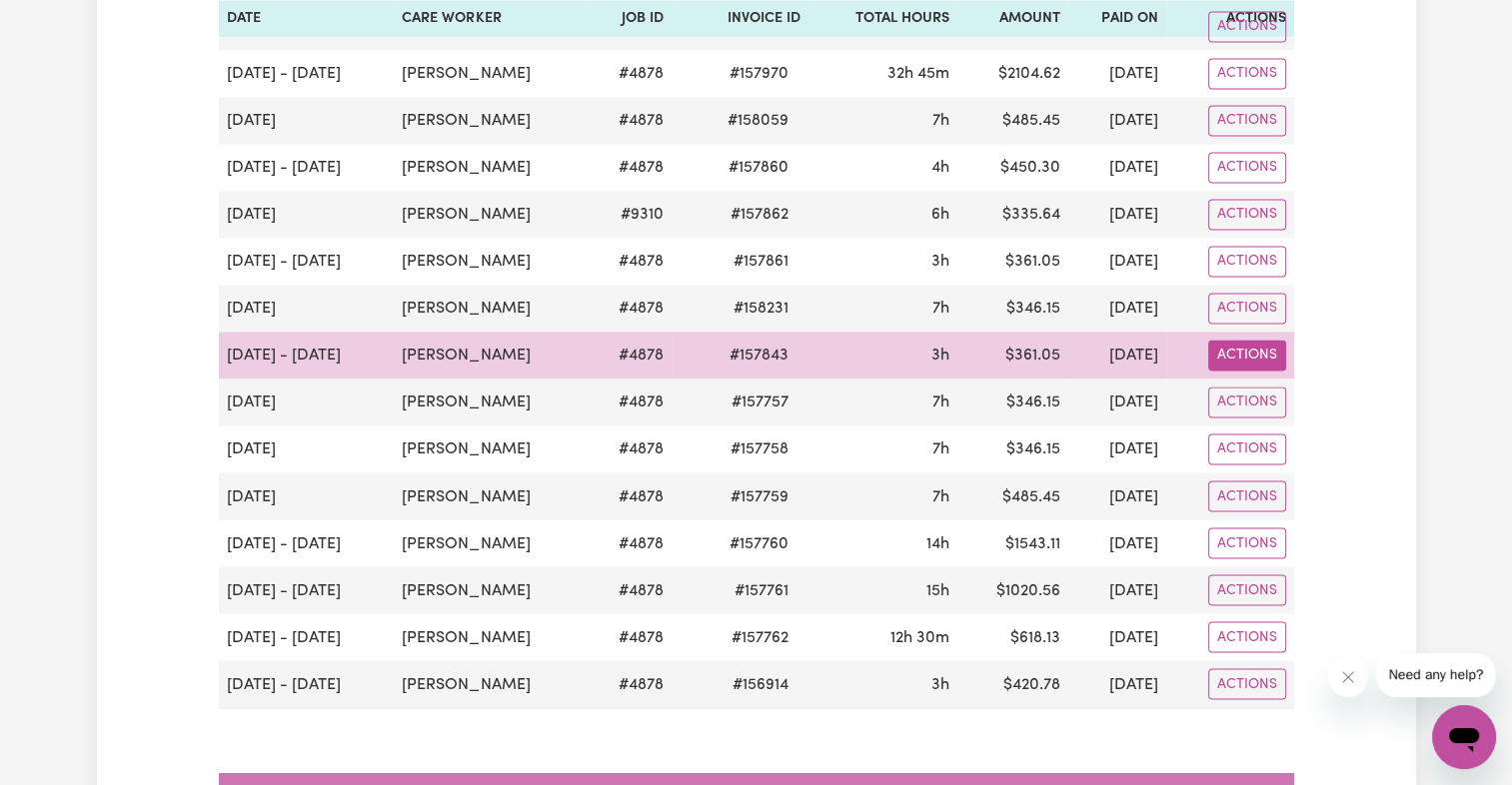 click on "Actions" at bounding box center [1247, -10440] 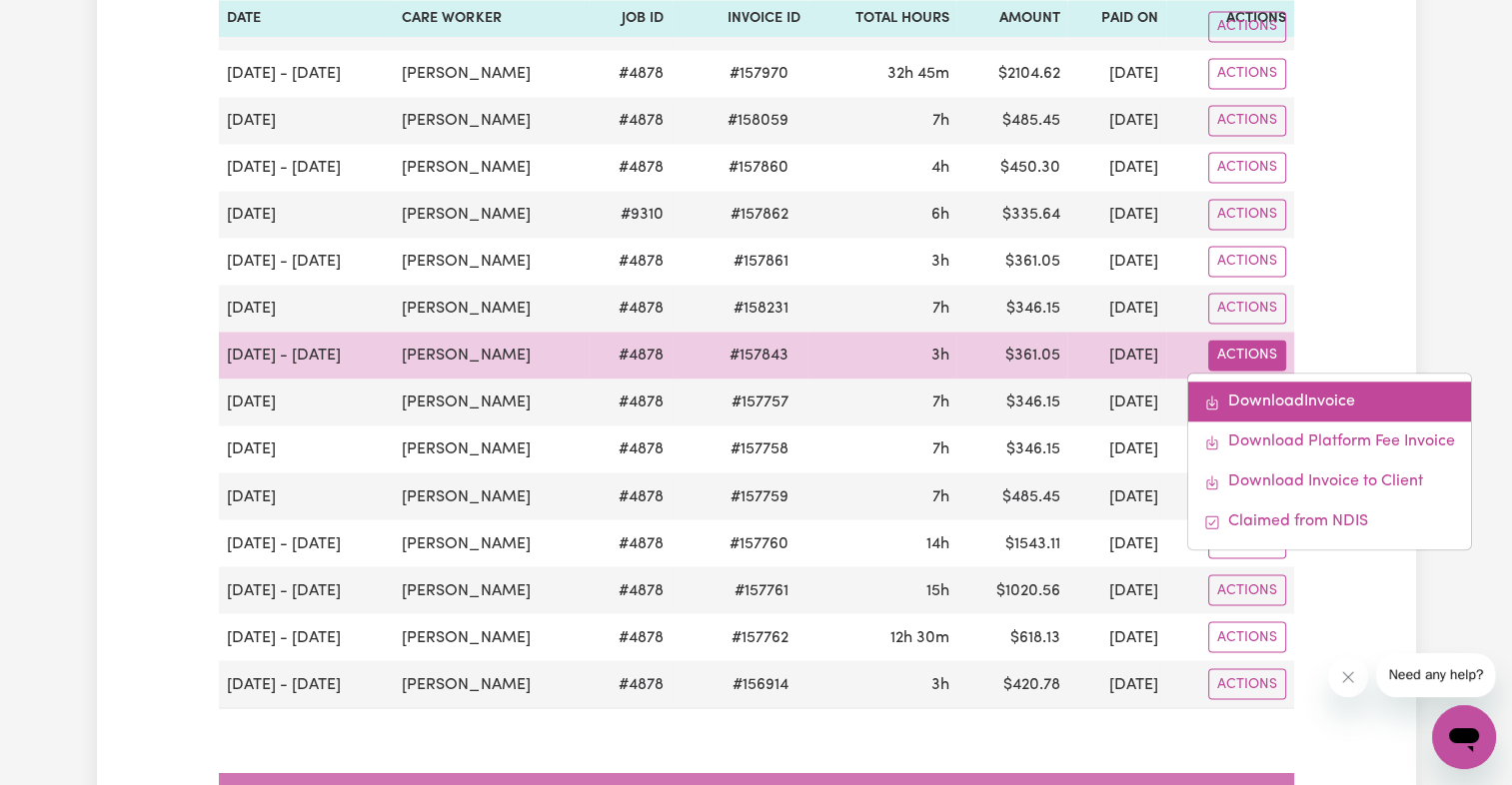 click on "Download  Invoice" at bounding box center [1329, 401] 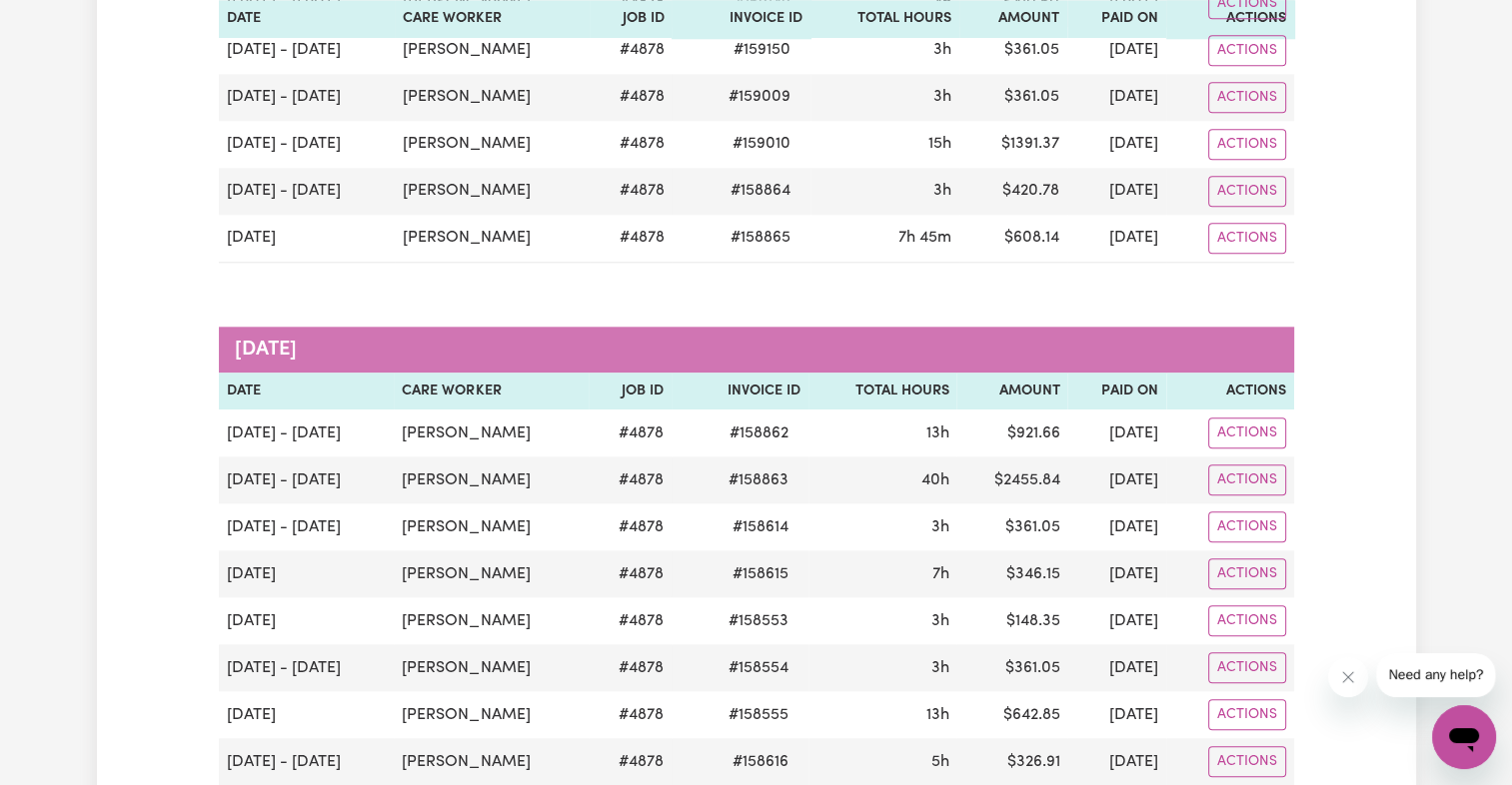 scroll, scrollTop: 9165, scrollLeft: 0, axis: vertical 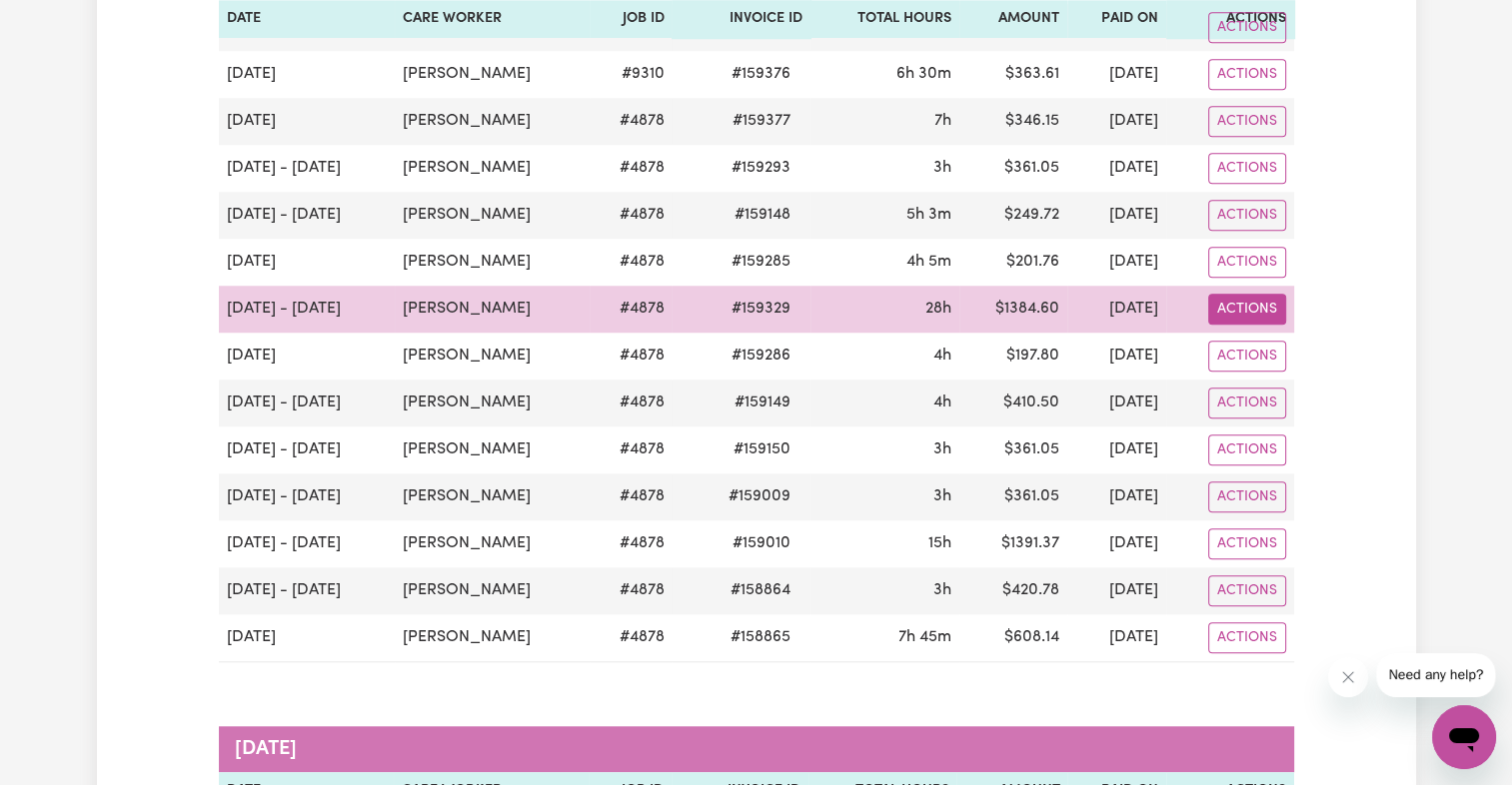 click on "Actions" at bounding box center (1247, -8742) 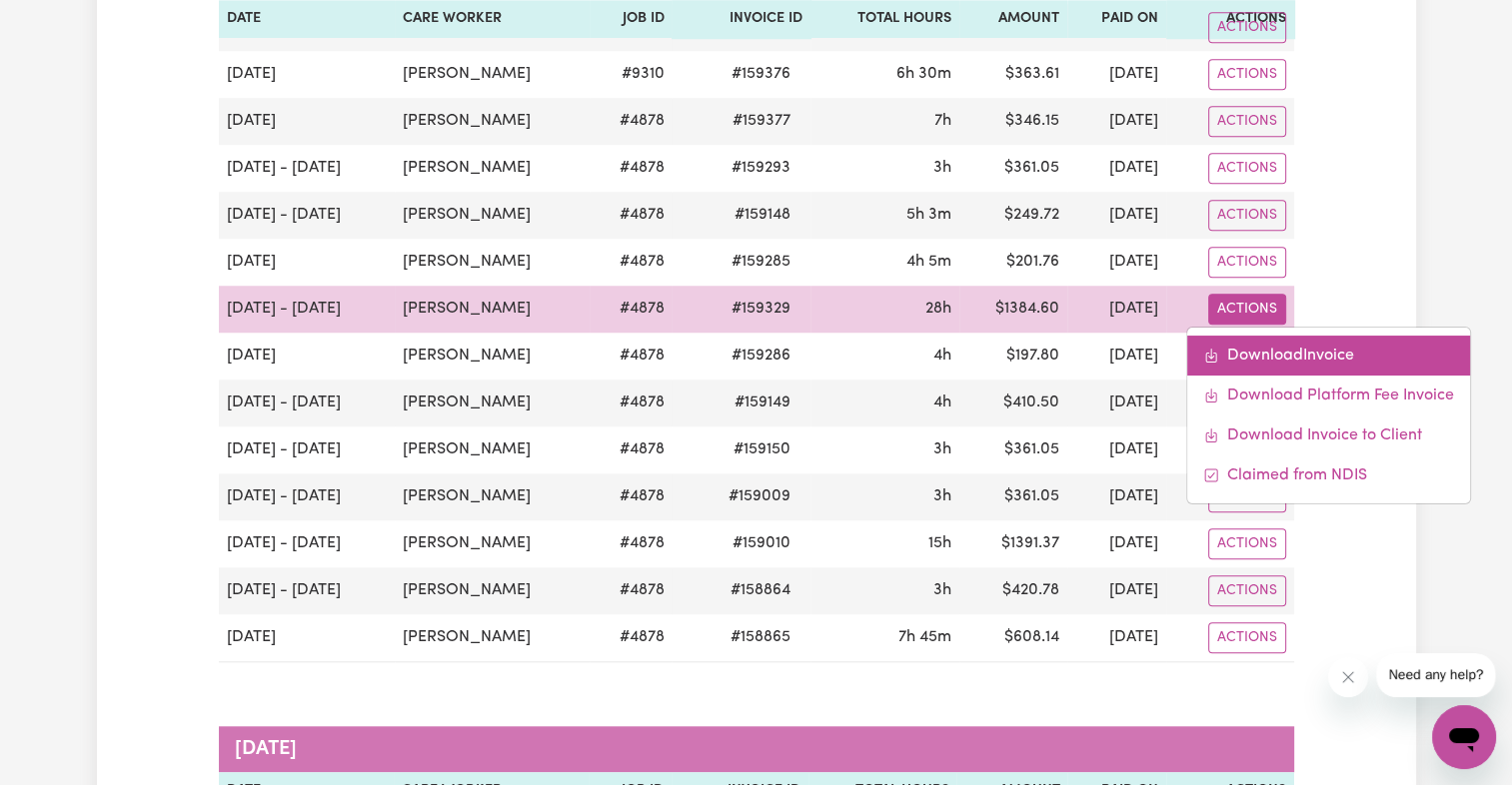 click on "Download  Invoice" at bounding box center [1328, 355] 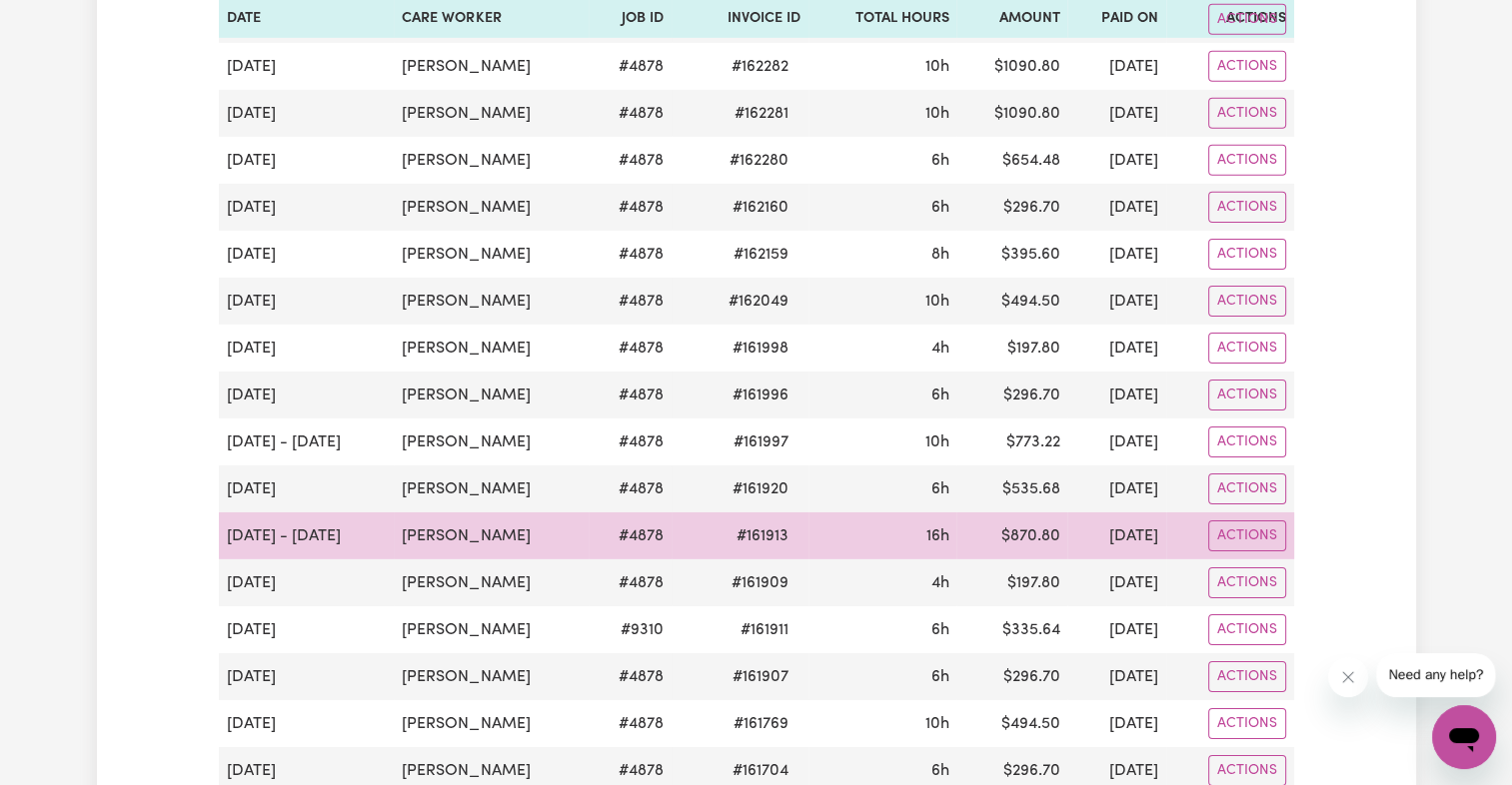scroll, scrollTop: 6369, scrollLeft: 0, axis: vertical 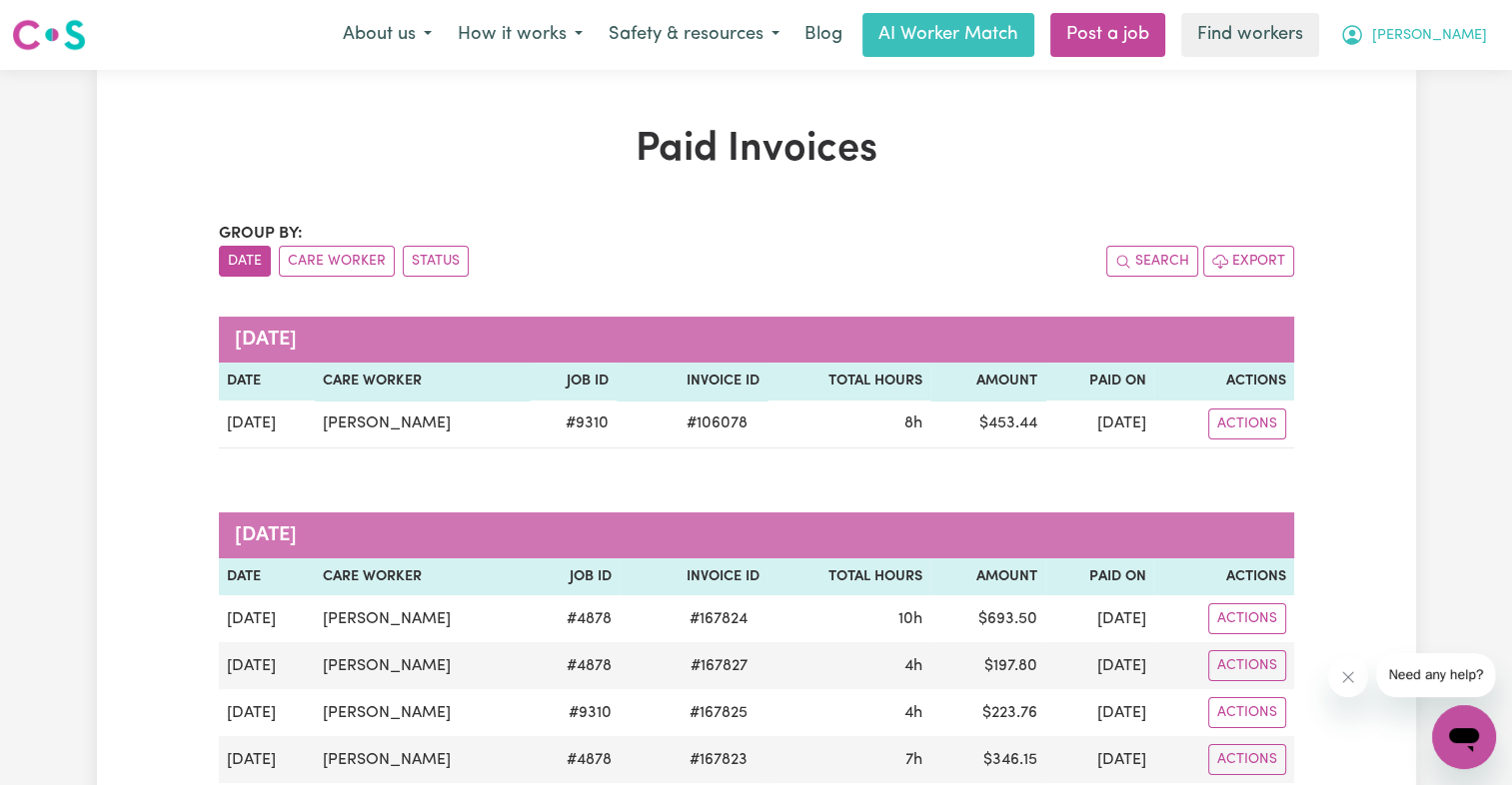 click on "[PERSON_NAME]" at bounding box center [1429, 36] 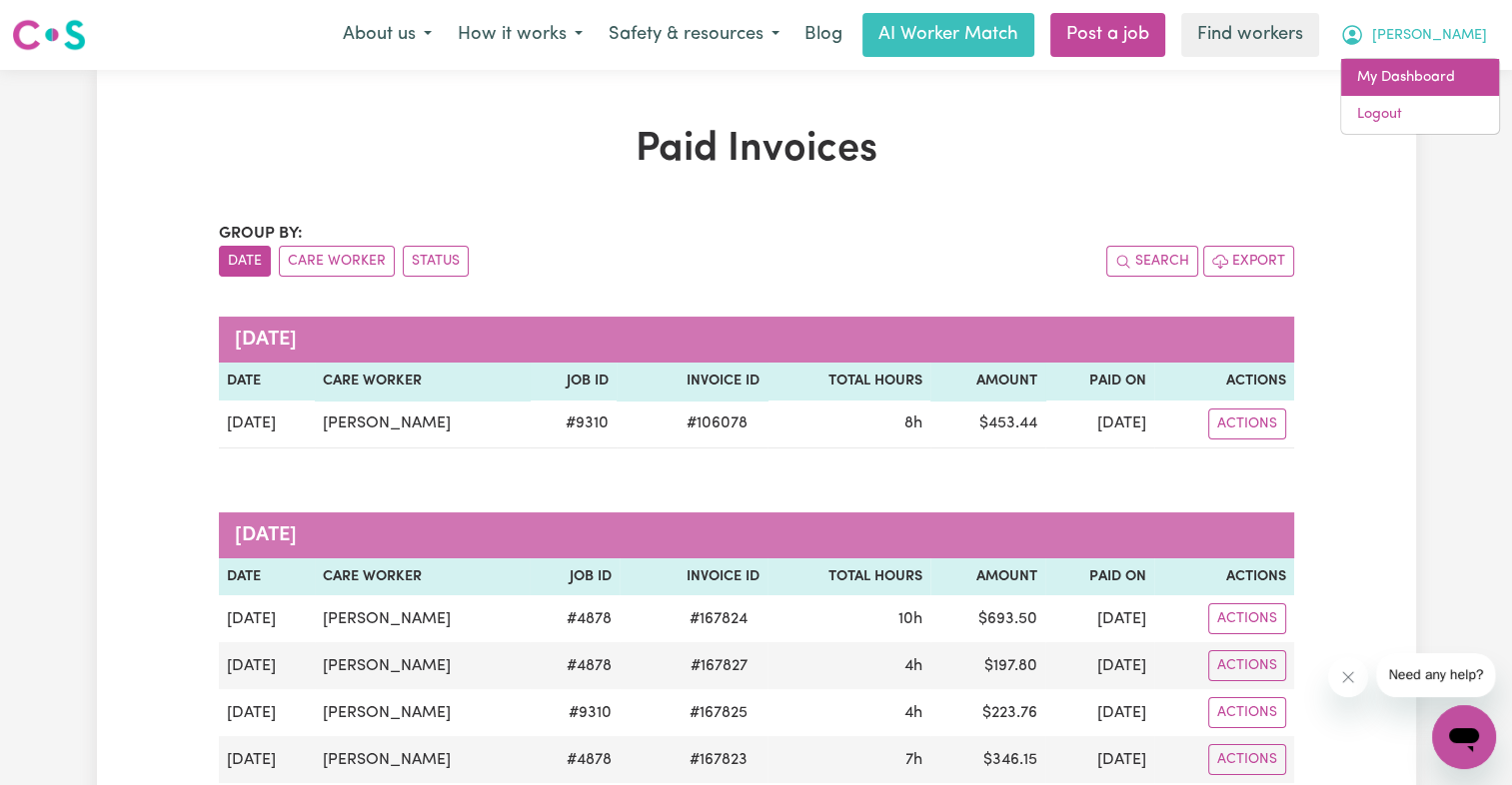 click on "My Dashboard" at bounding box center (1420, 78) 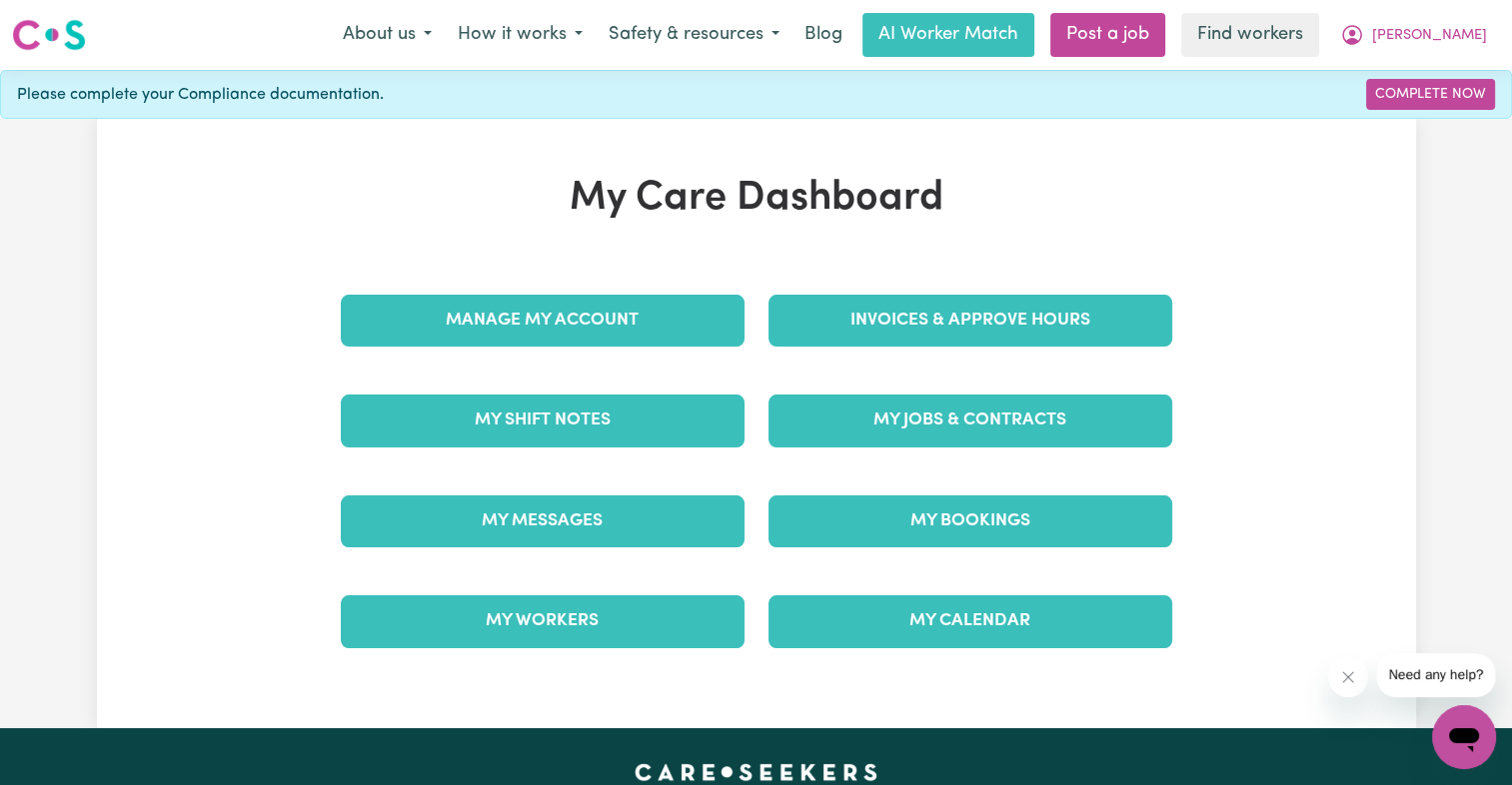 click on "Invoices & Approve Hours" at bounding box center [970, 321] 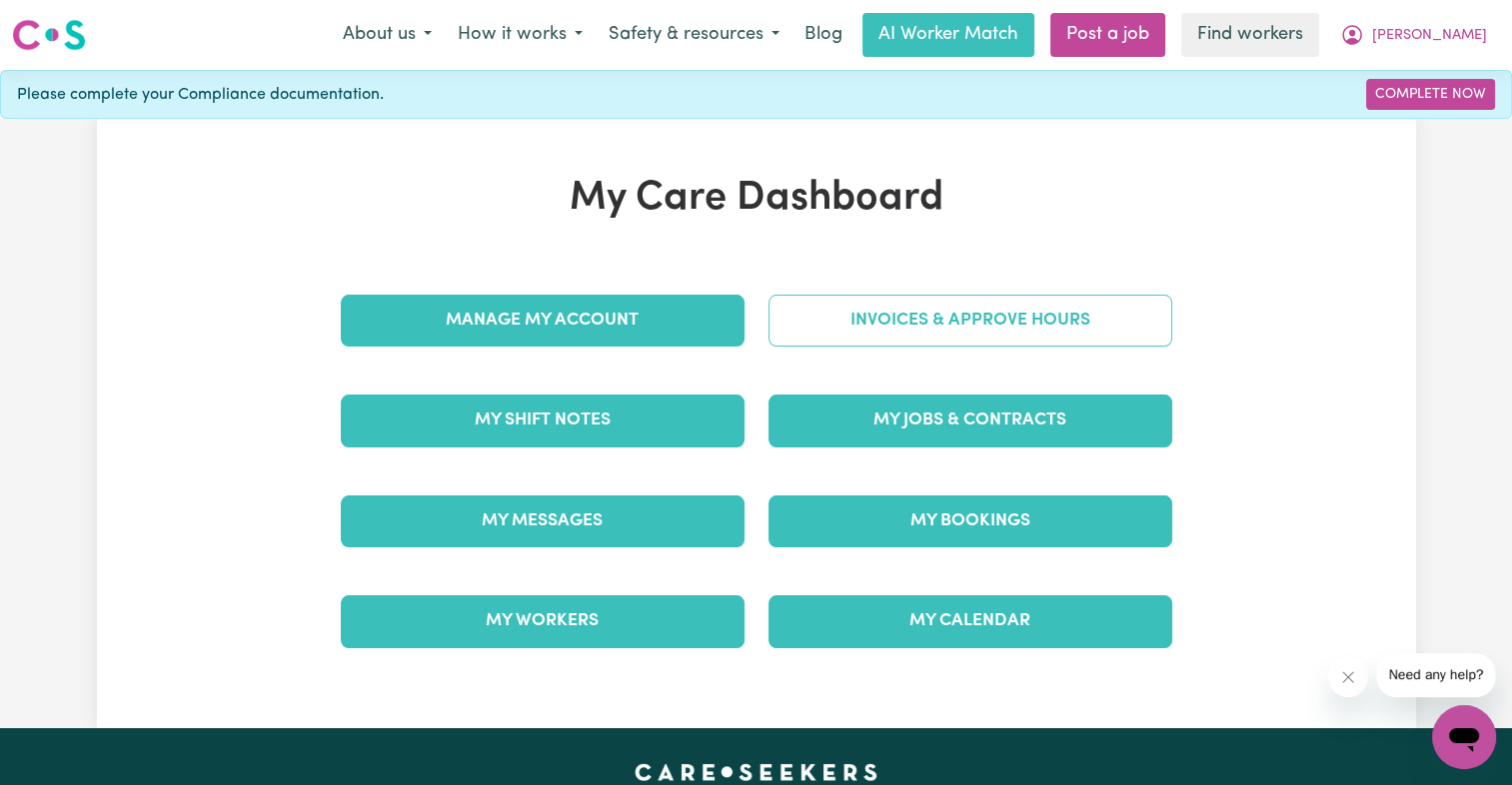 click on "Invoices & Approve Hours" at bounding box center (970, 321) 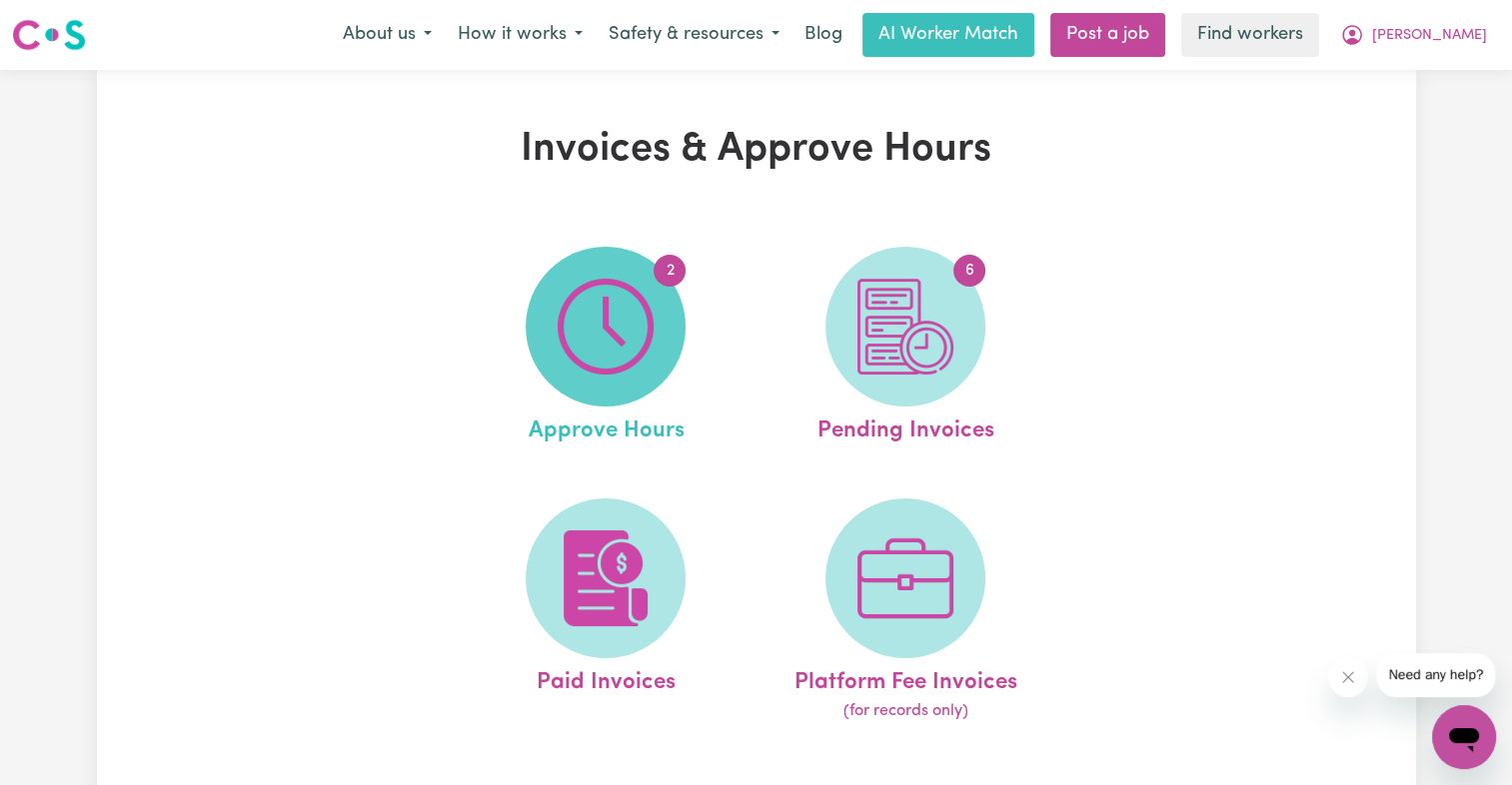 click at bounding box center (606, 327) 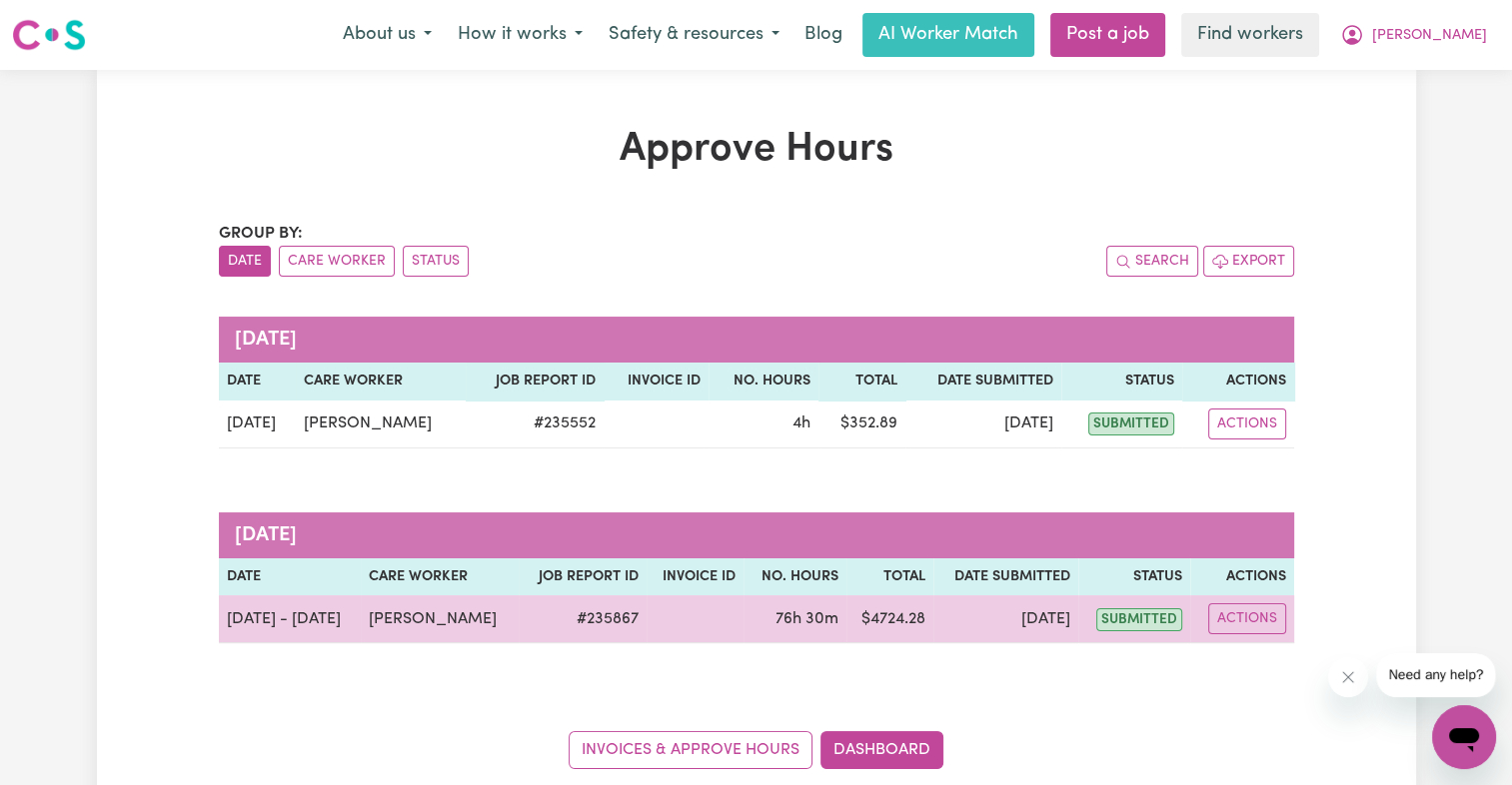 click on "# 235867" at bounding box center [582, 619] 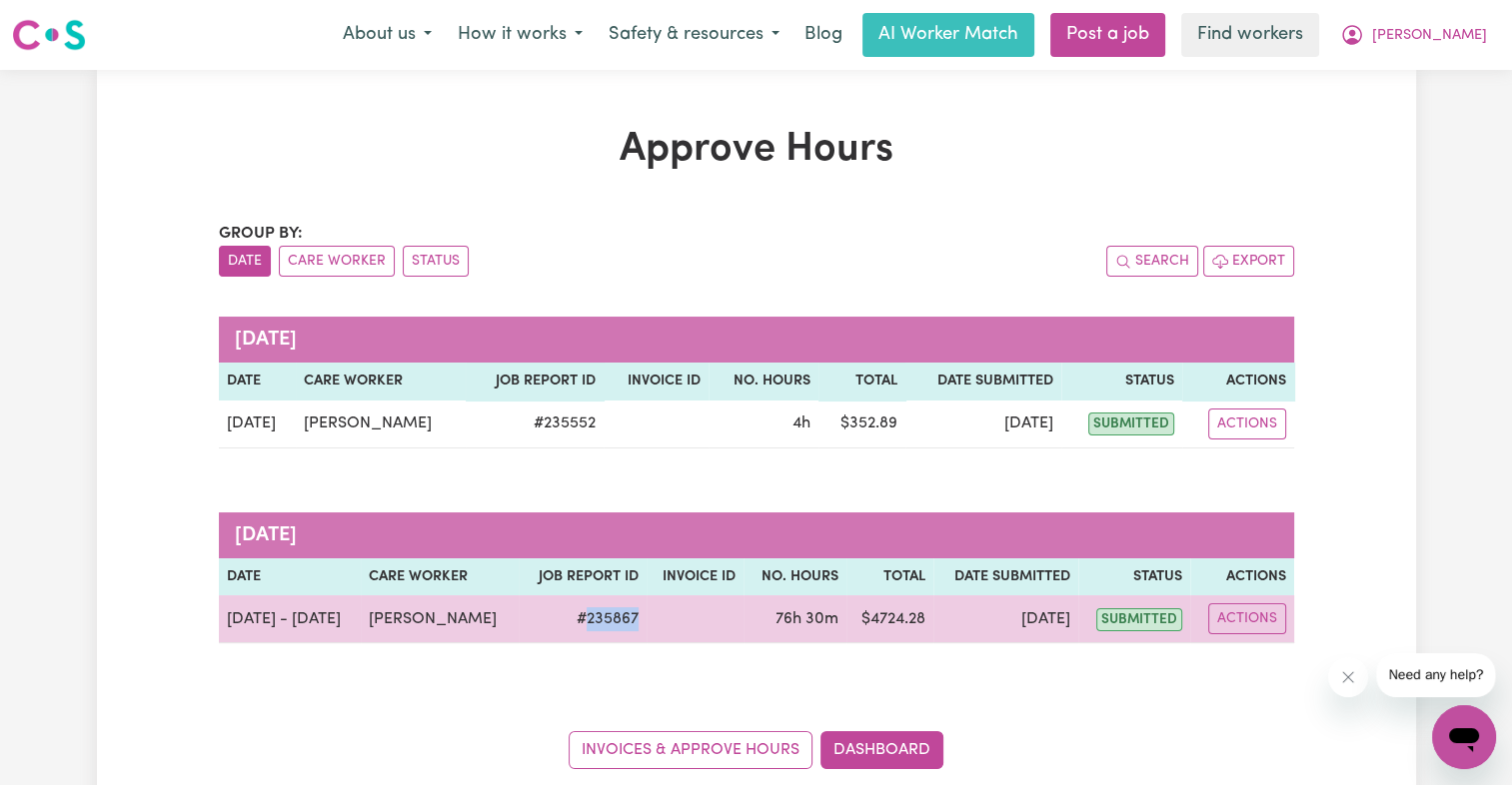 click on "# 235867" at bounding box center (582, 619) 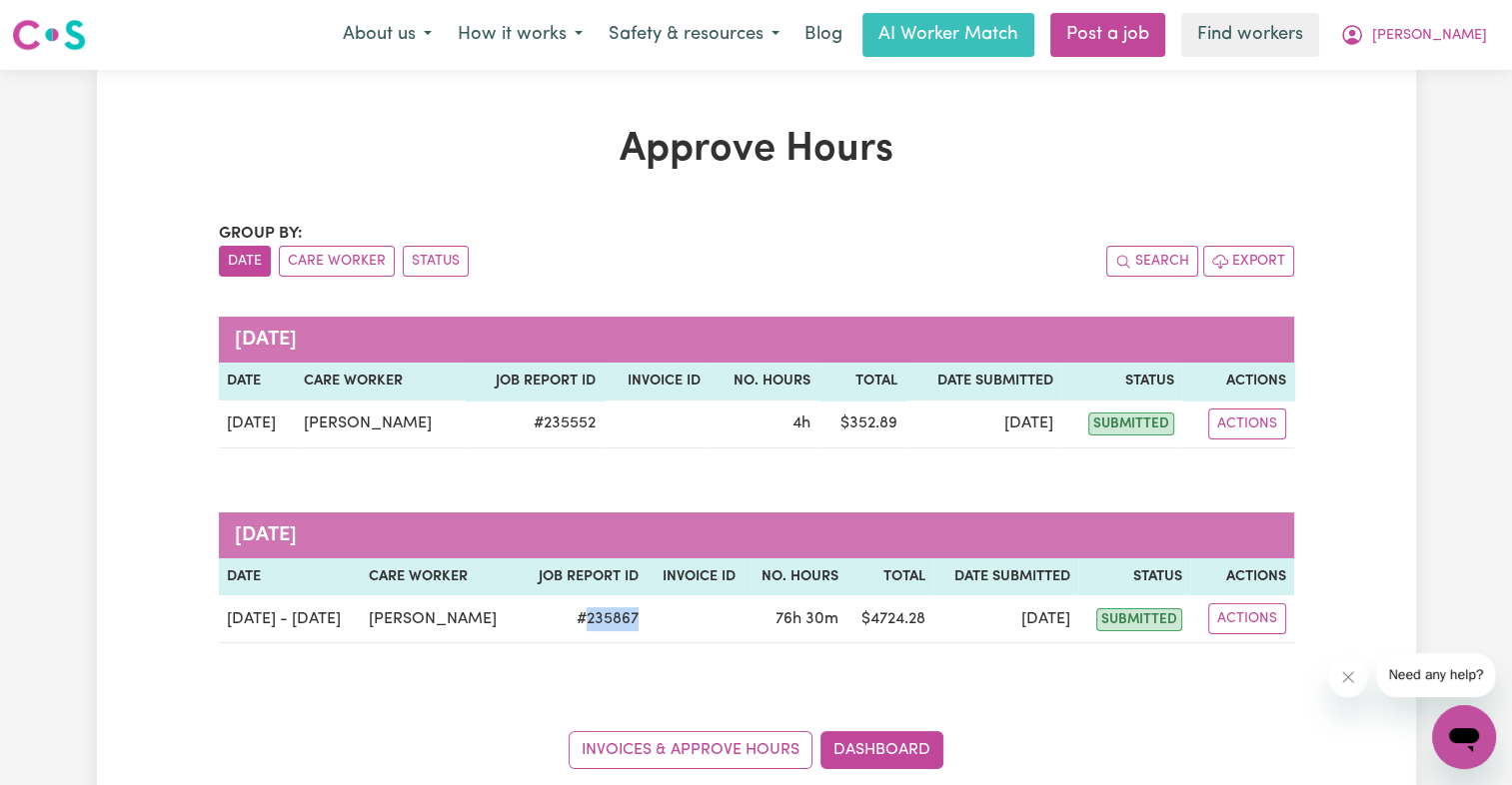 copy on "235867" 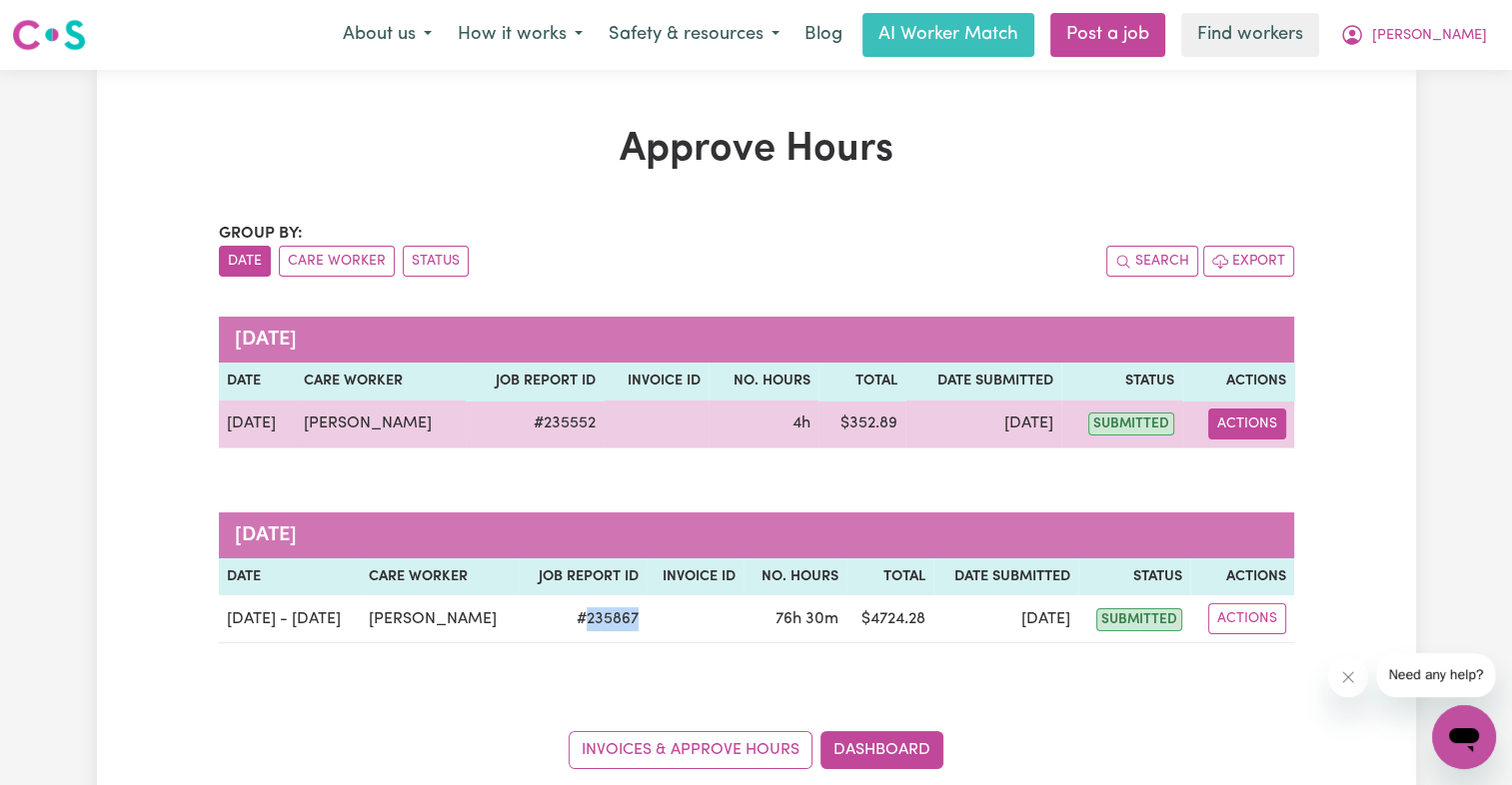 click on "Actions" at bounding box center [1247, 423] 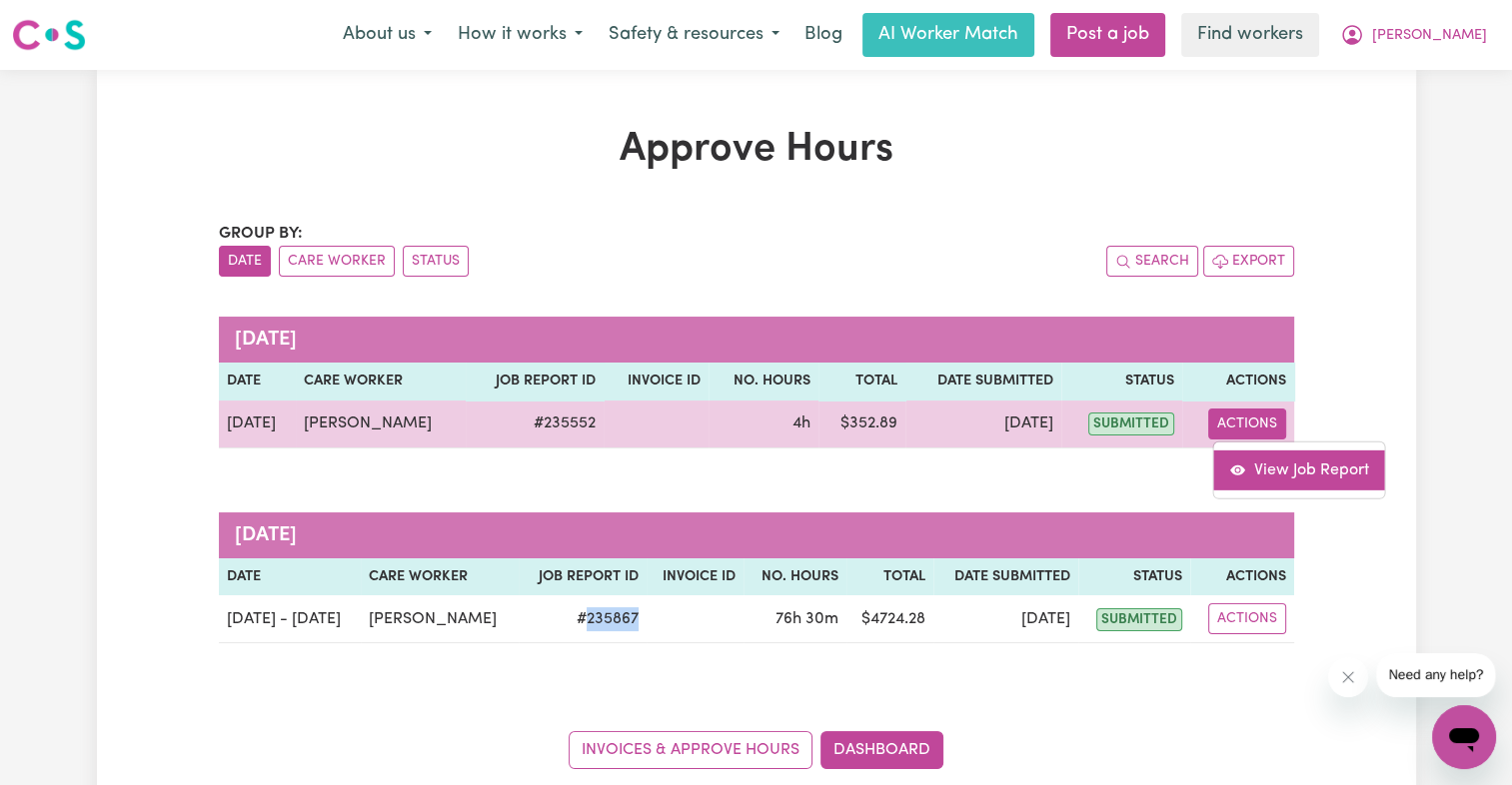 click on "View Job Report" at bounding box center [1298, 469] 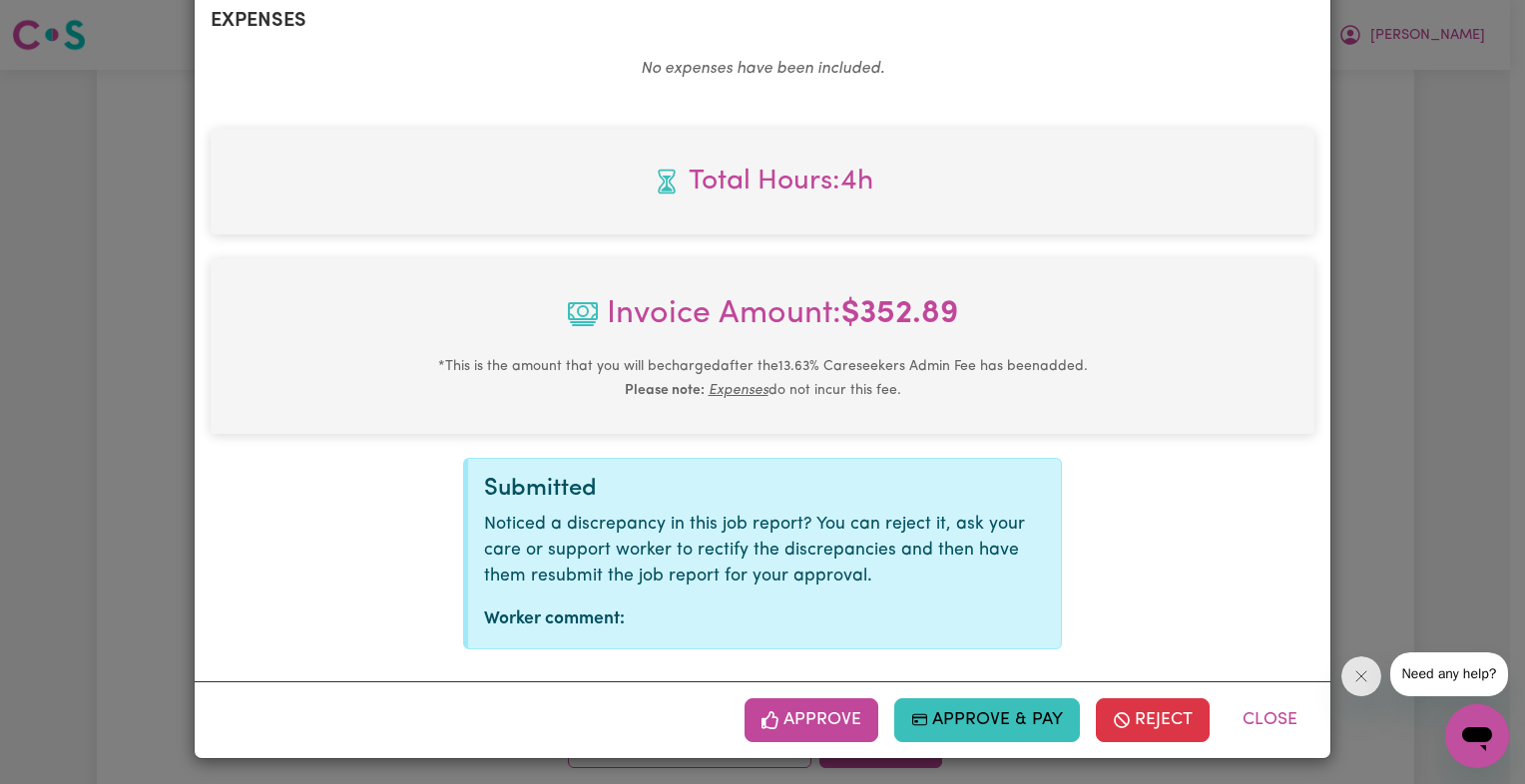 scroll, scrollTop: 753, scrollLeft: 0, axis: vertical 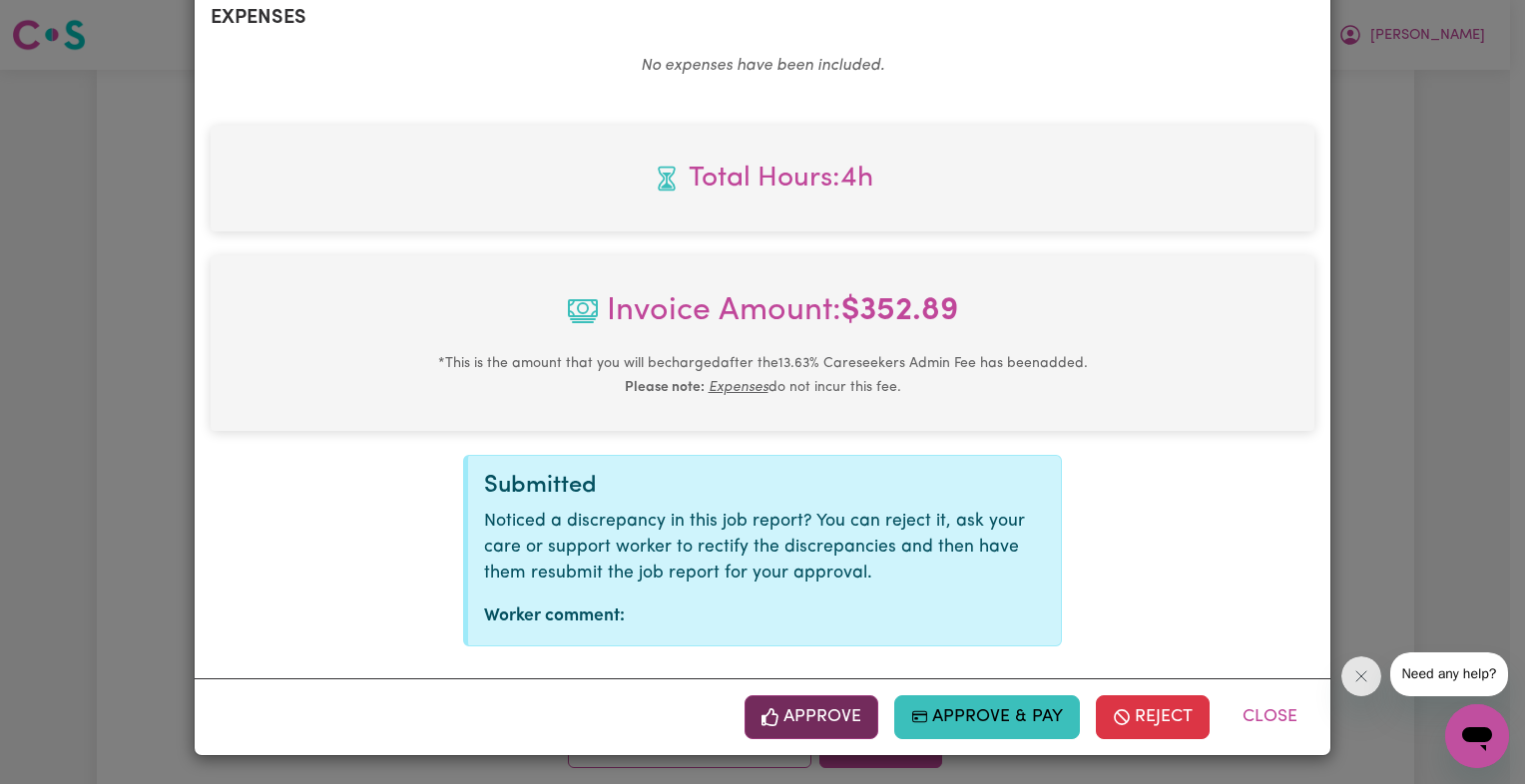 click on "Approve" at bounding box center (811, 717) 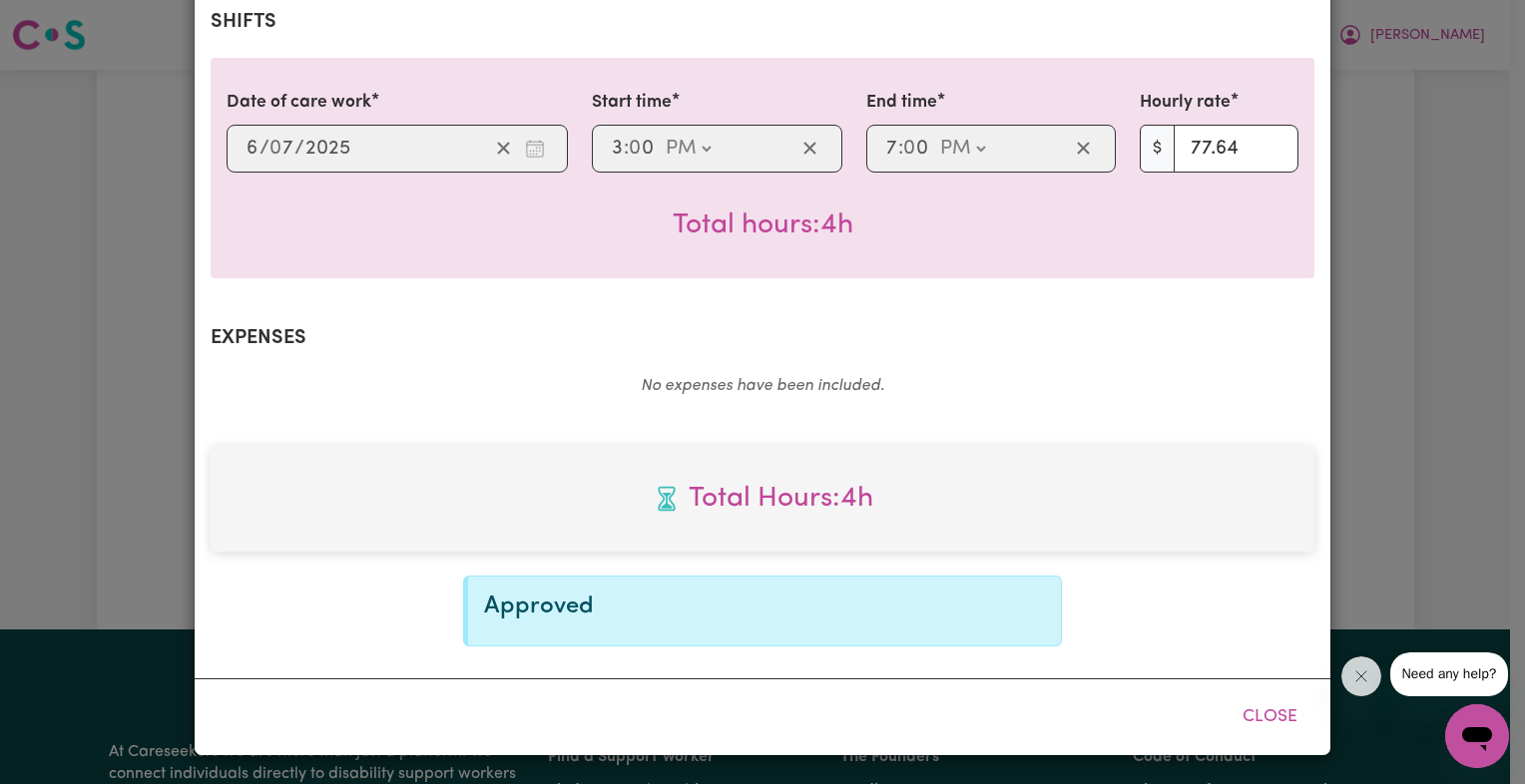 scroll, scrollTop: 431, scrollLeft: 0, axis: vertical 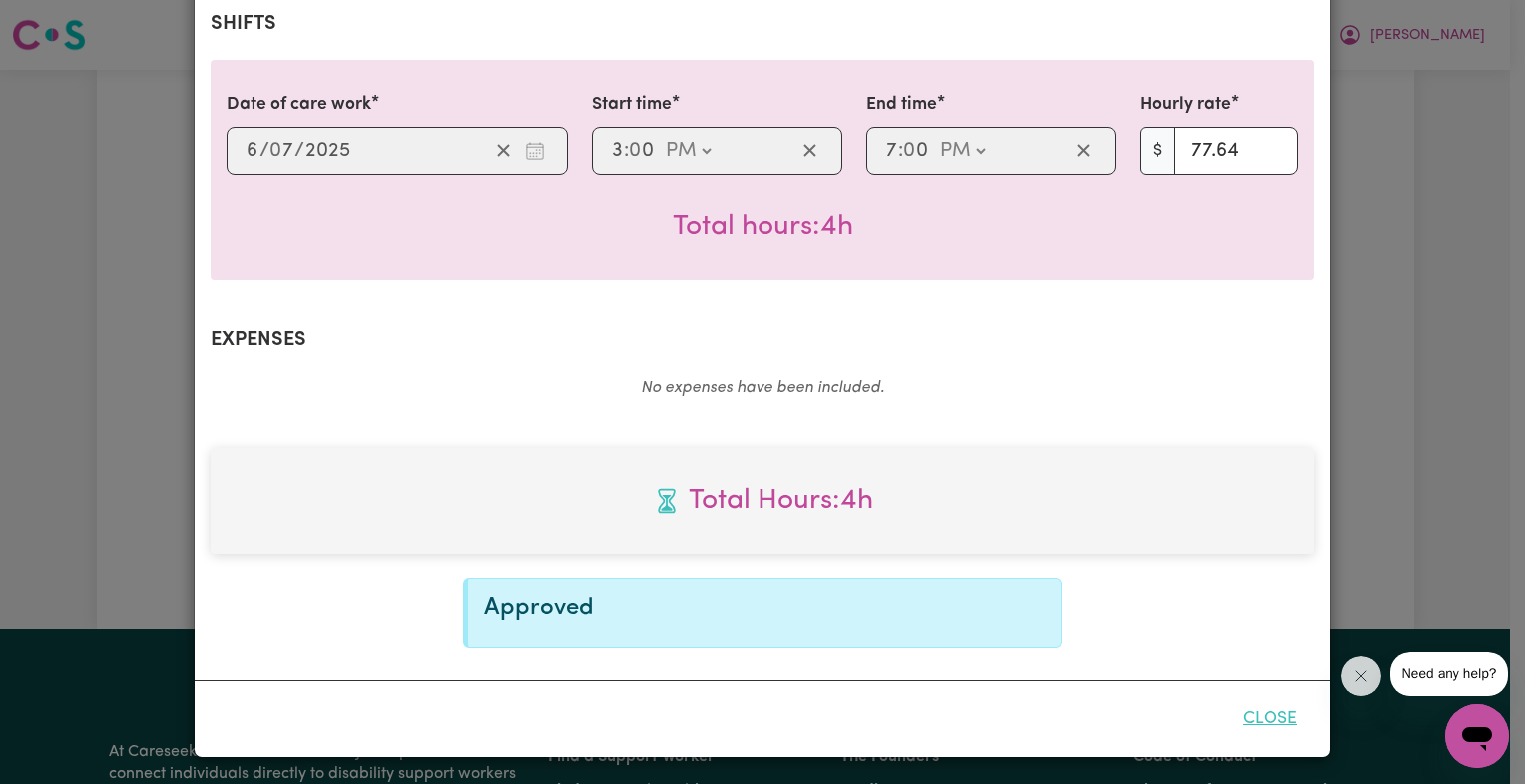click on "Close" at bounding box center (1270, 719) 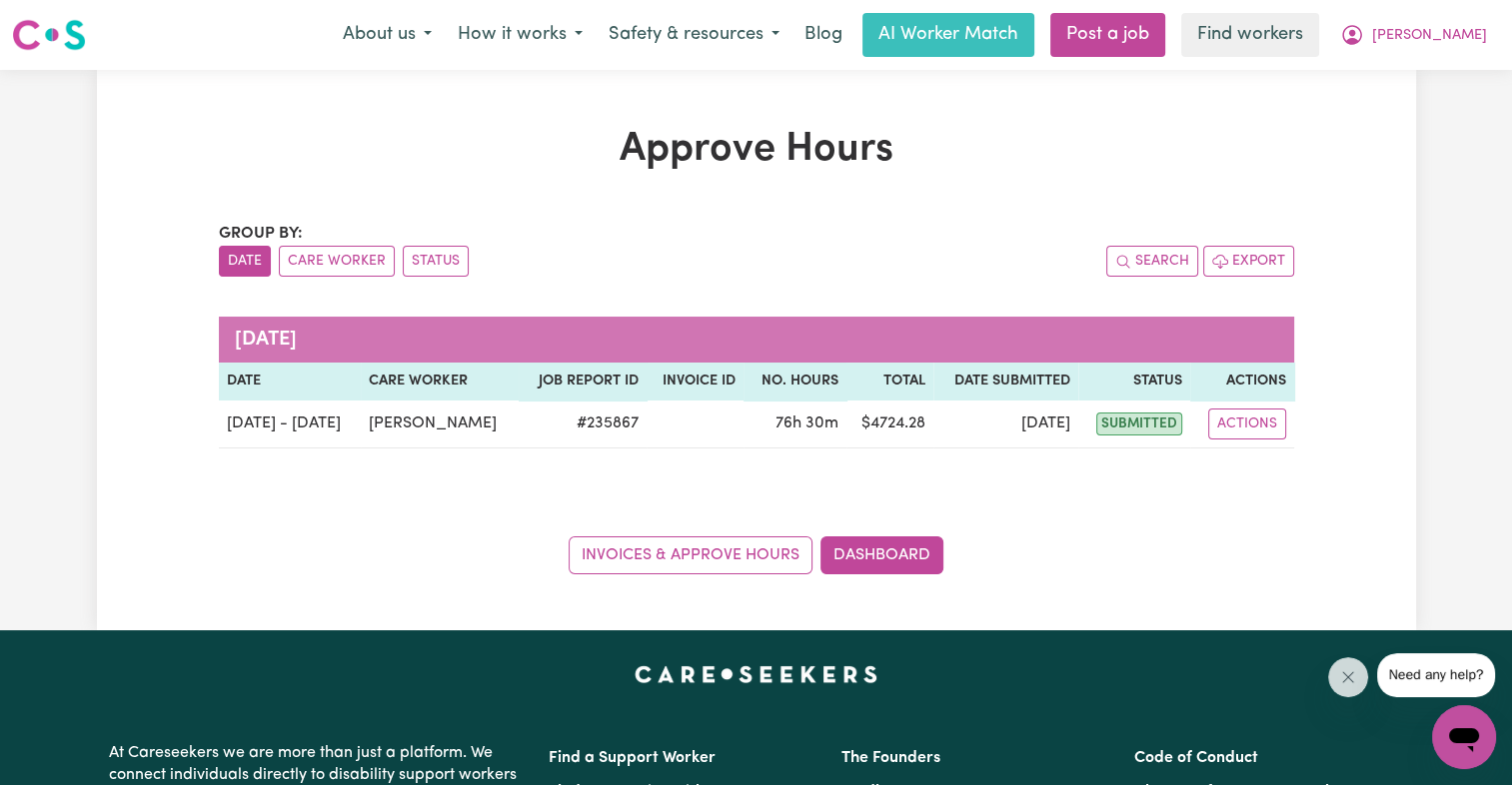 click on "Approve Hours Group by: Date Care Worker Status Search Export [DATE] Date Care worker Job Report ID Invoice ID No. Hours Total Date Submitted Status Actions [DATE] - [DATE] [PERSON_NAME] # 235867 76h 30m $ 4724.28 [DATE] submitted Actions Invoices & Approve Hours Dashboard" at bounding box center (756, 350) 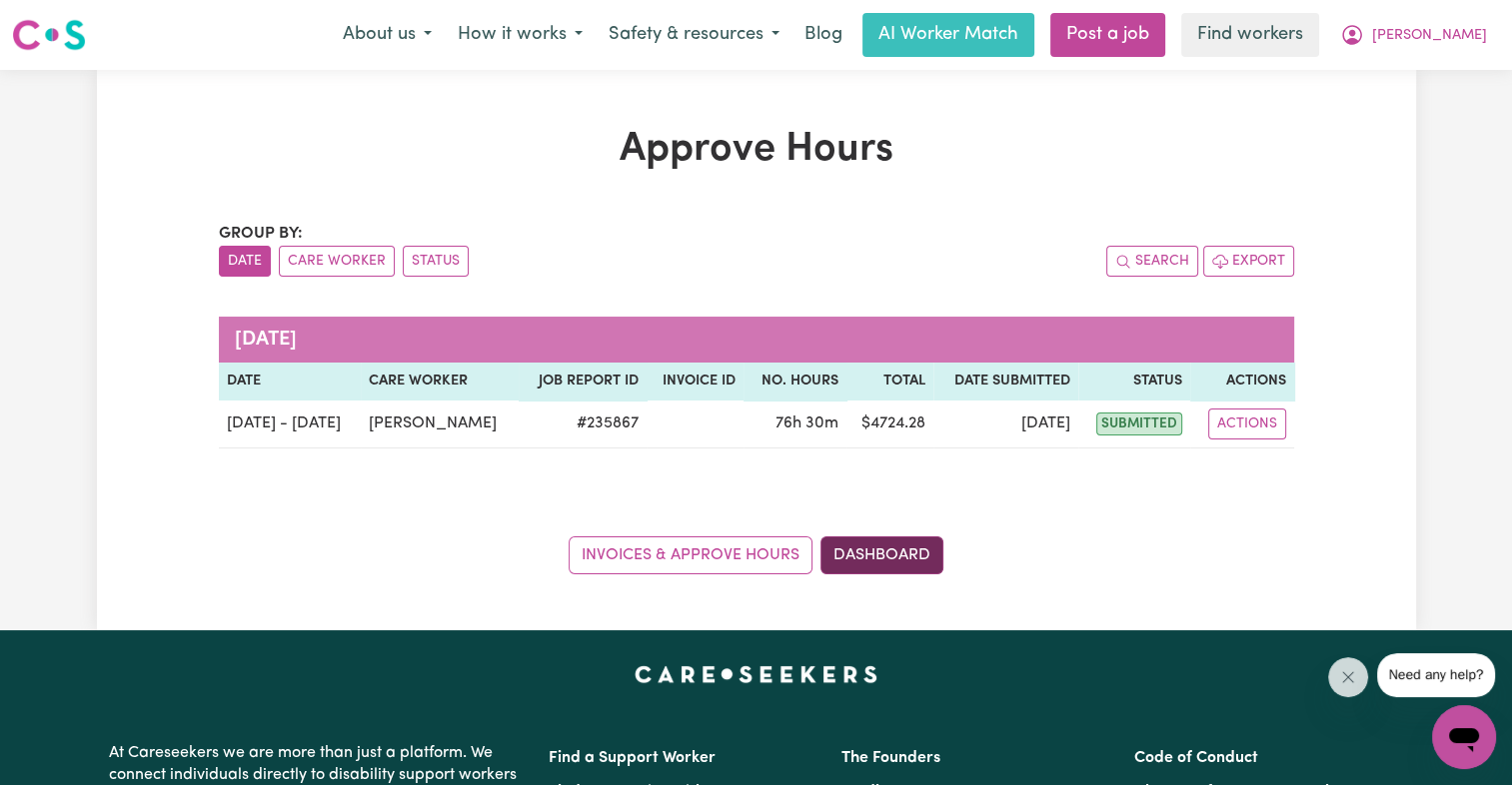 click on "Dashboard" at bounding box center (881, 555) 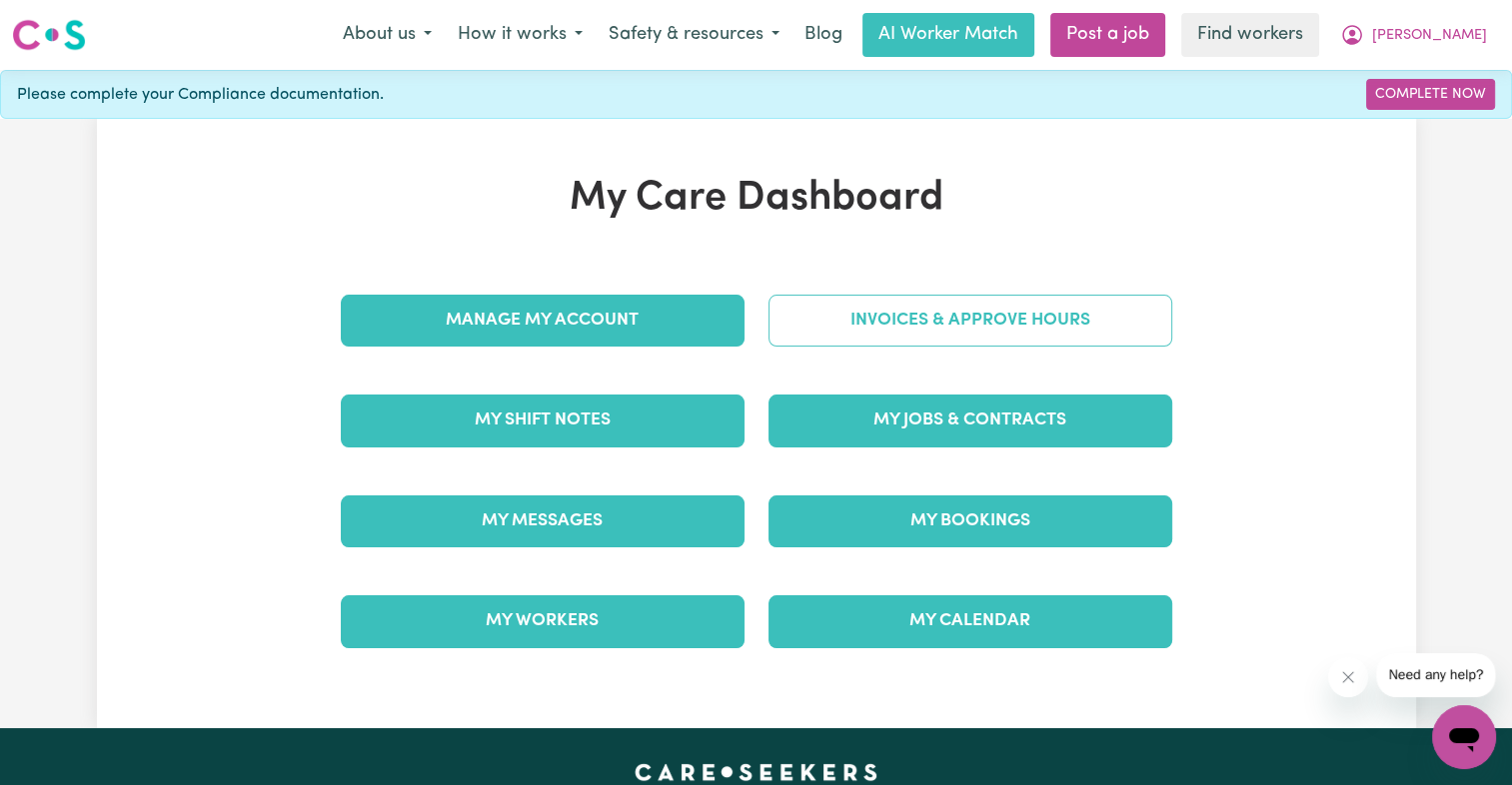 click on "Invoices & Approve Hours" at bounding box center (970, 321) 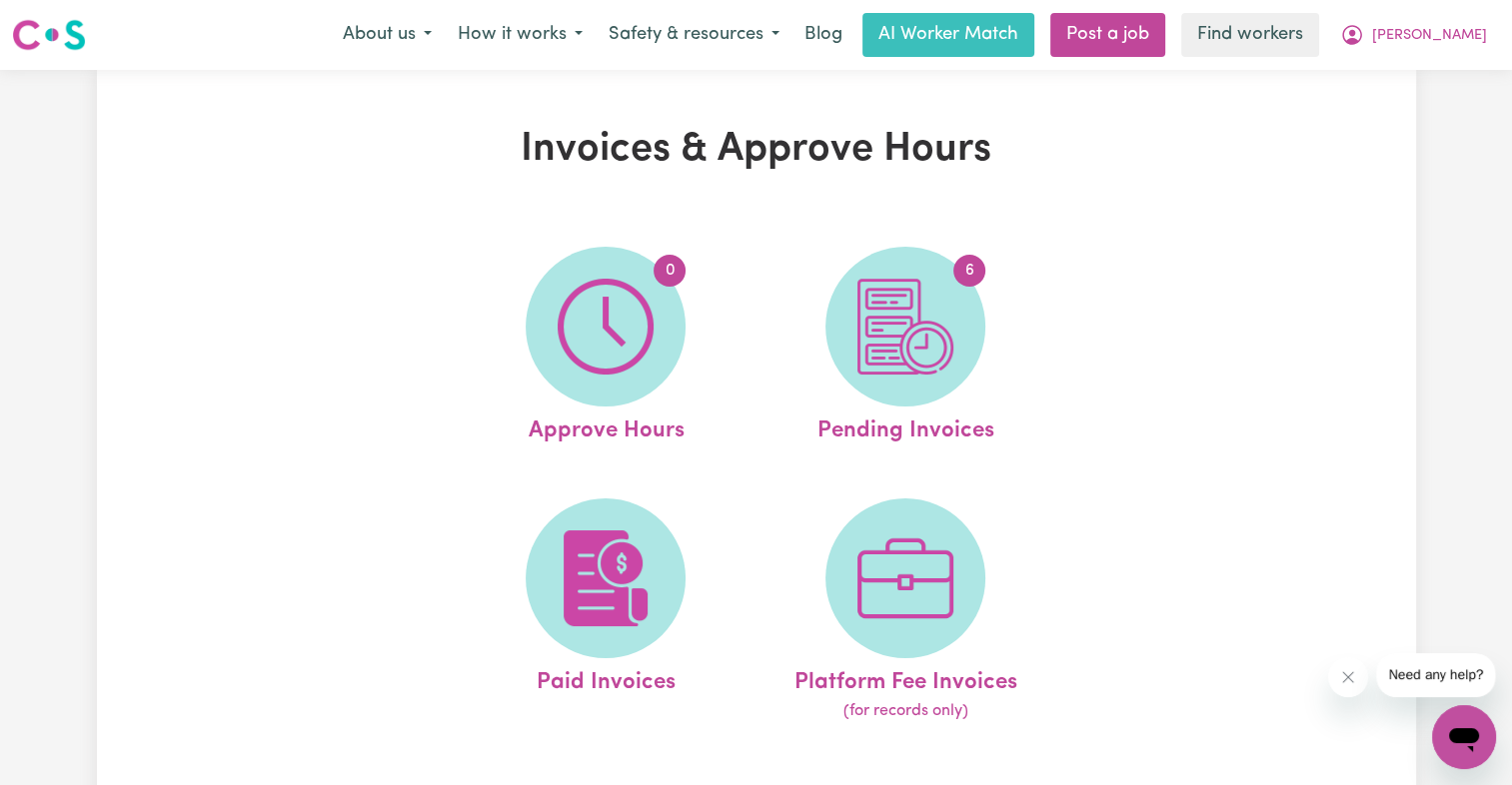 click at bounding box center [905, 327] 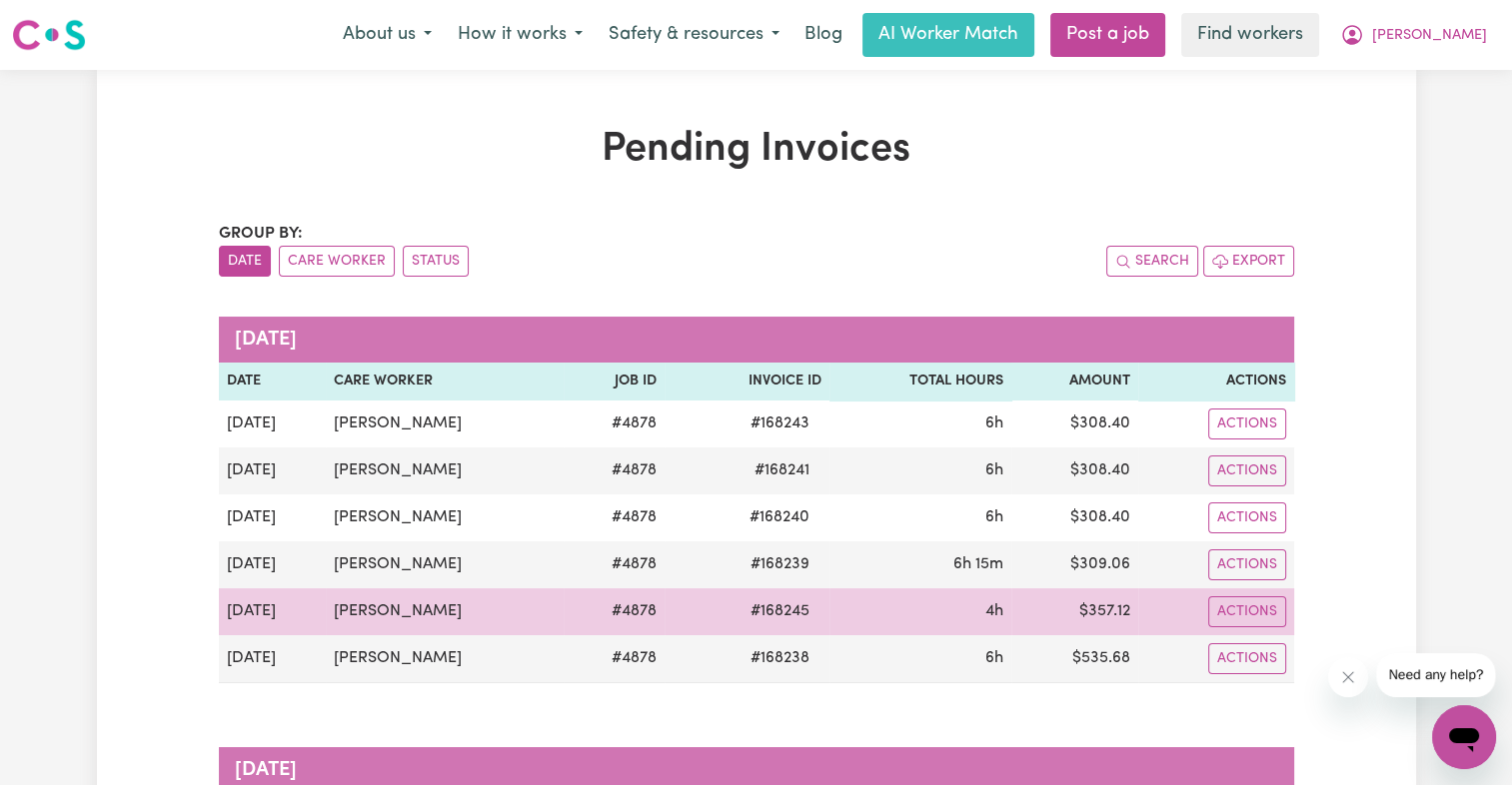 click on "# 168245" at bounding box center (779, 611) 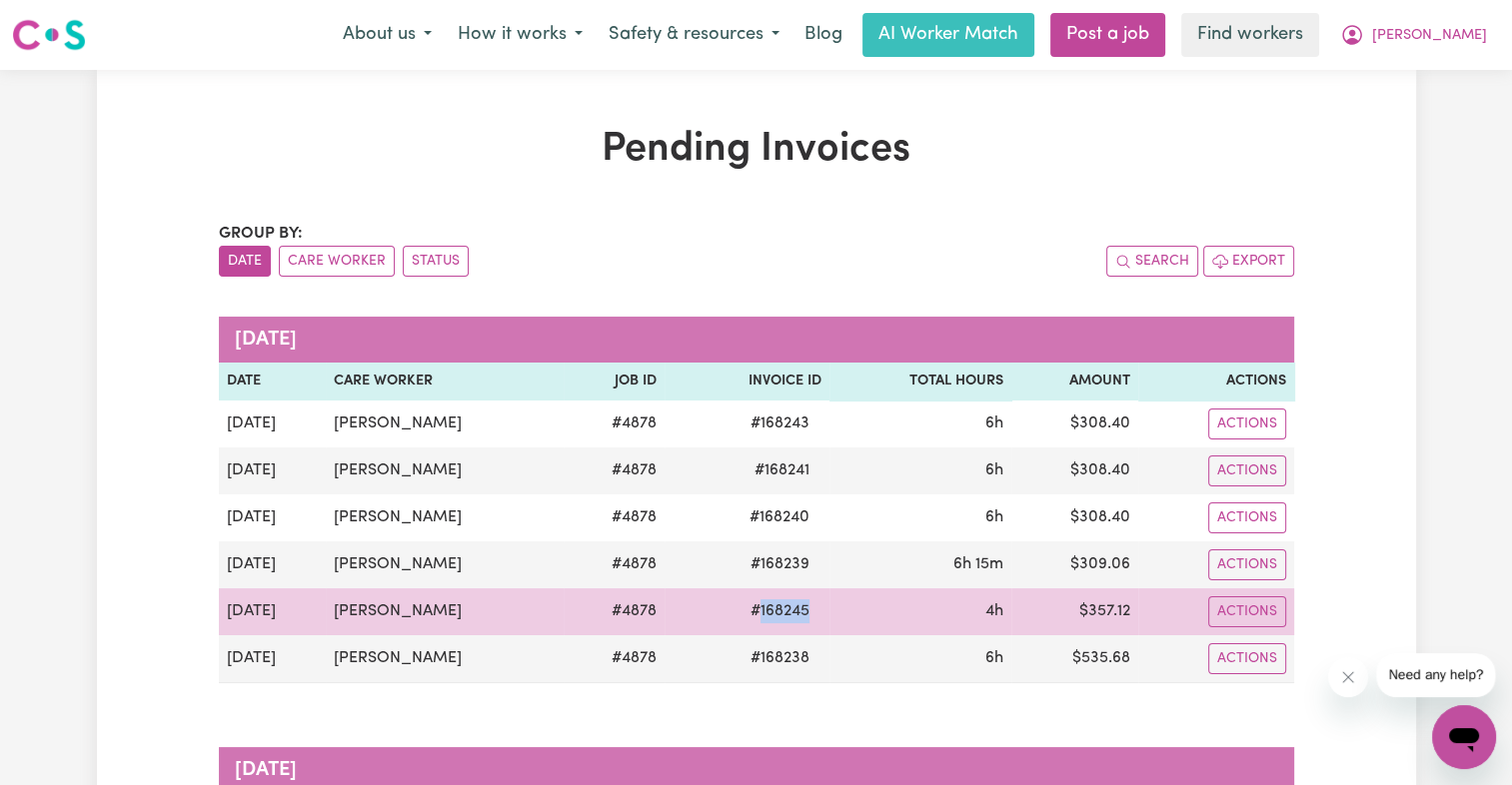 click on "# 168245" at bounding box center (779, 611) 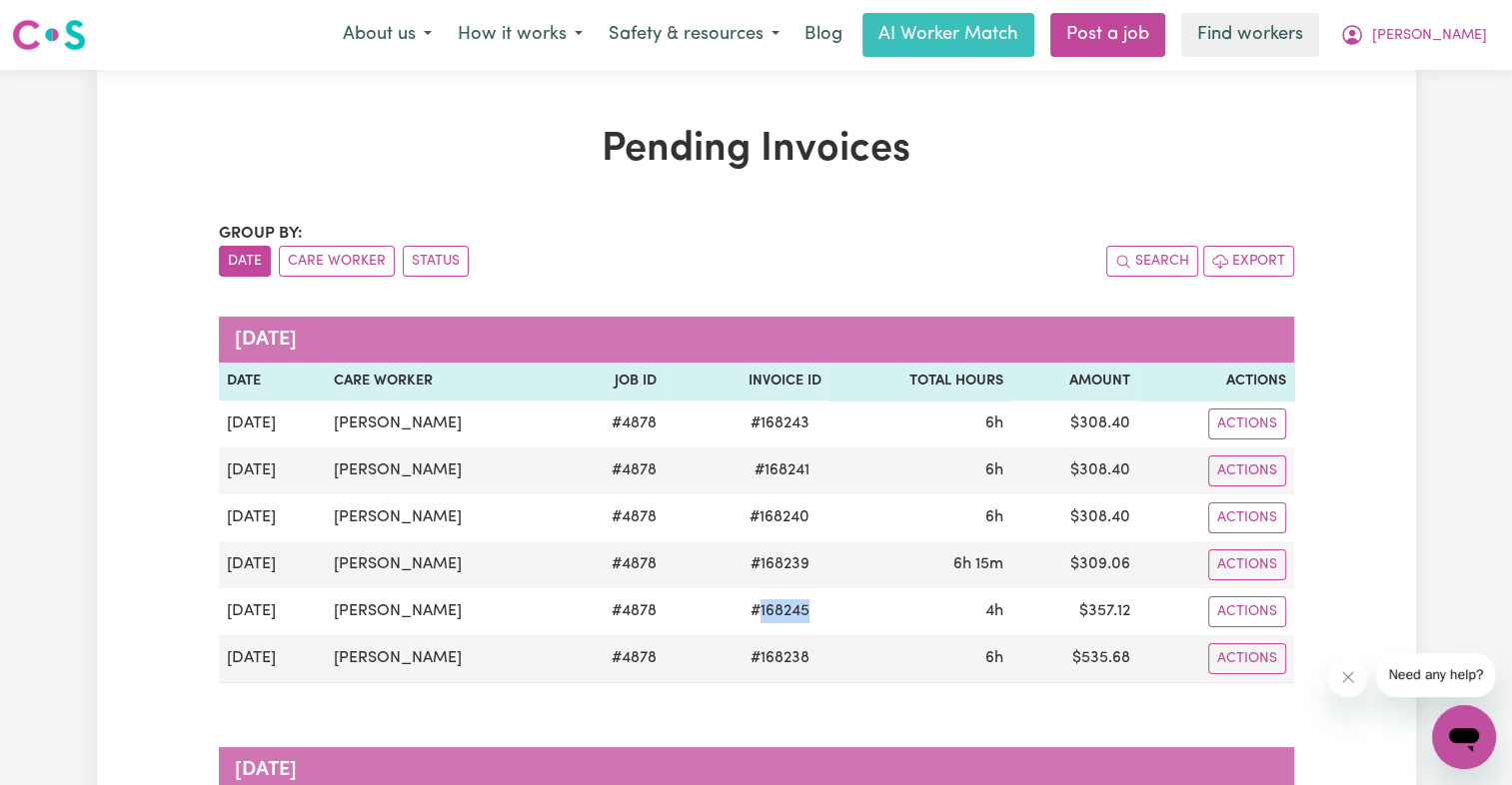 copy on "168245" 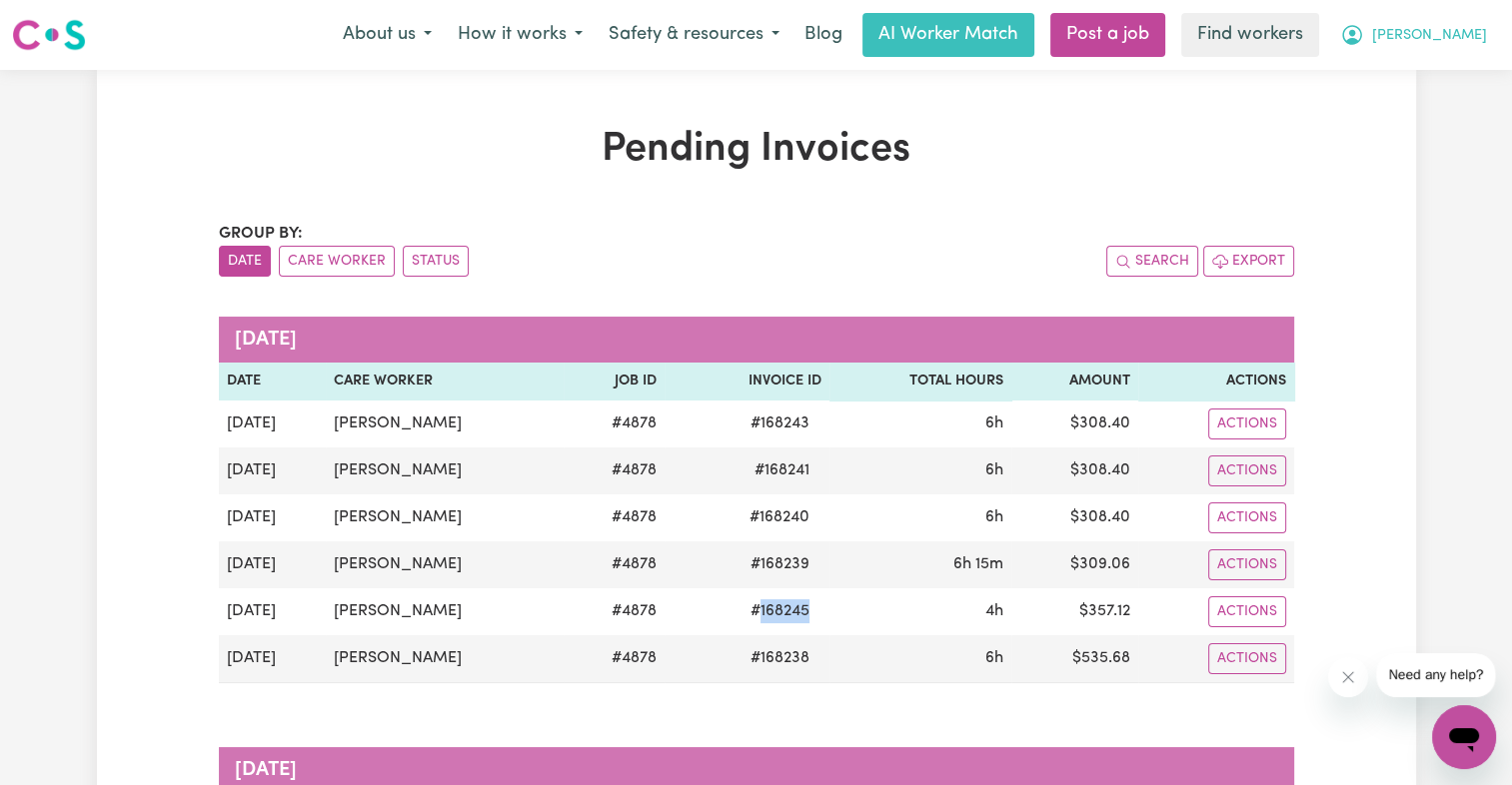click on "[PERSON_NAME]" at bounding box center (1429, 36) 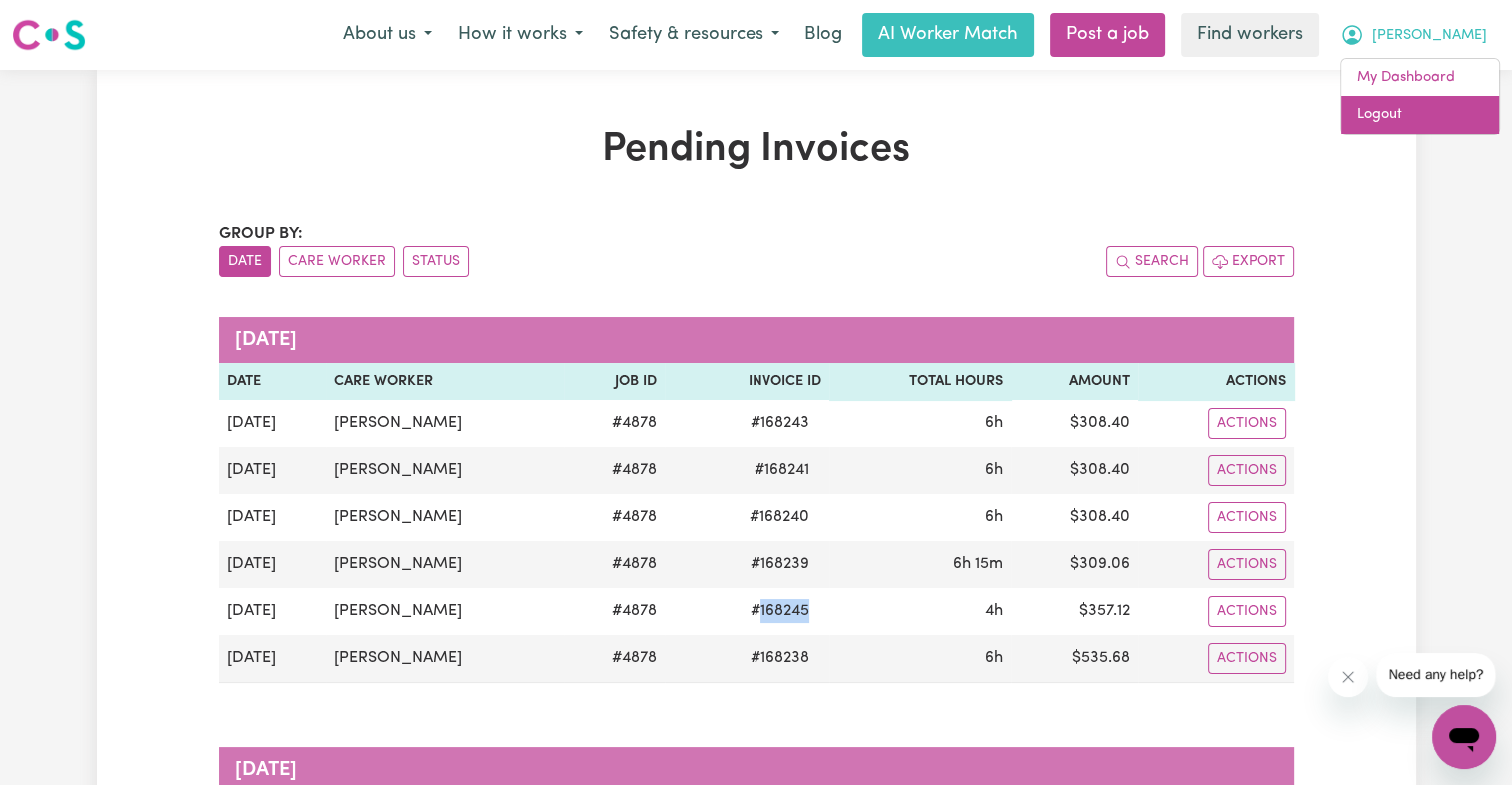 click on "Logout" at bounding box center [1420, 115] 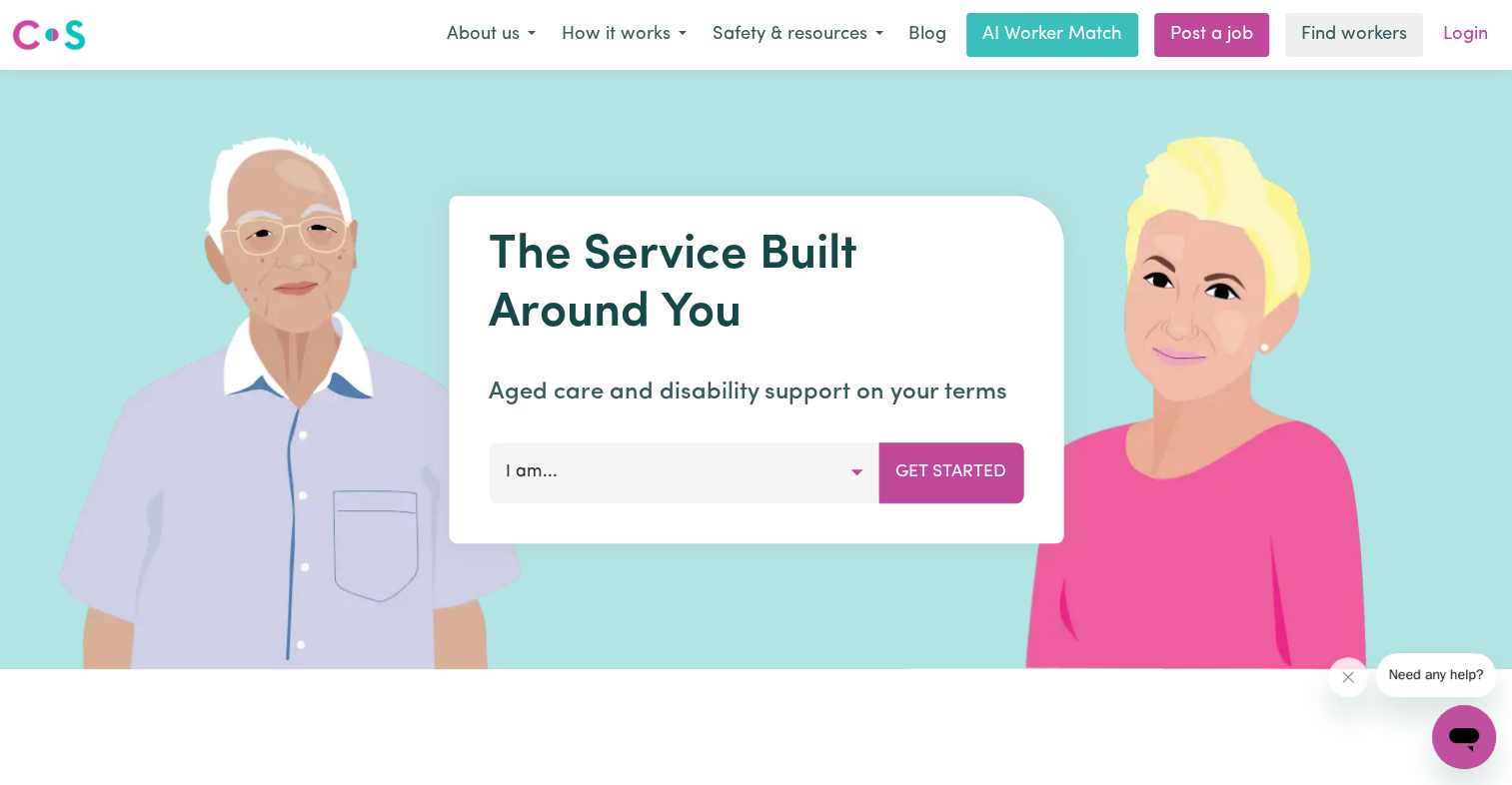 click on "Login" at bounding box center (1465, 35) 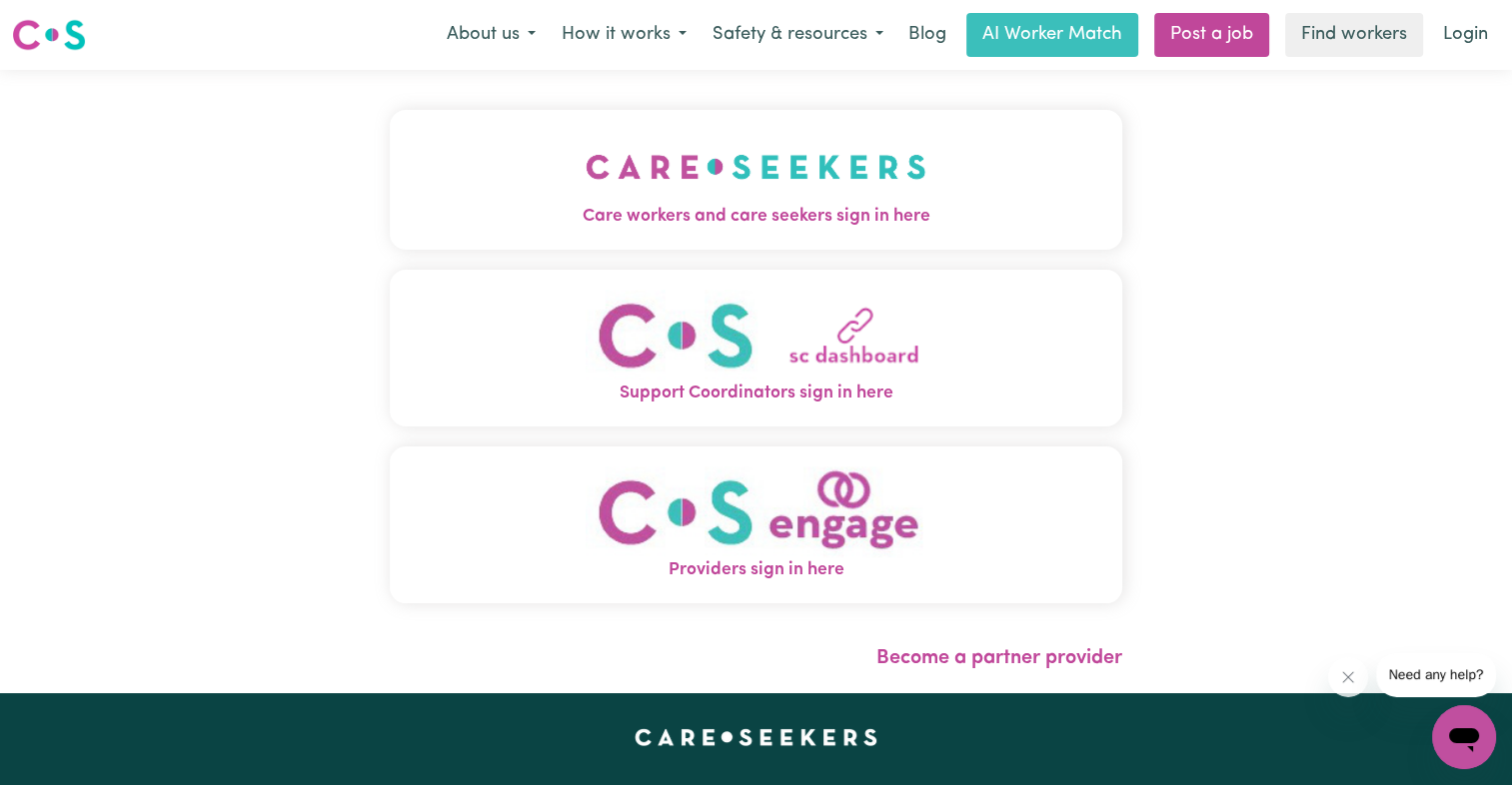 click on "Care workers and care seekers sign in here" at bounding box center [756, 180] 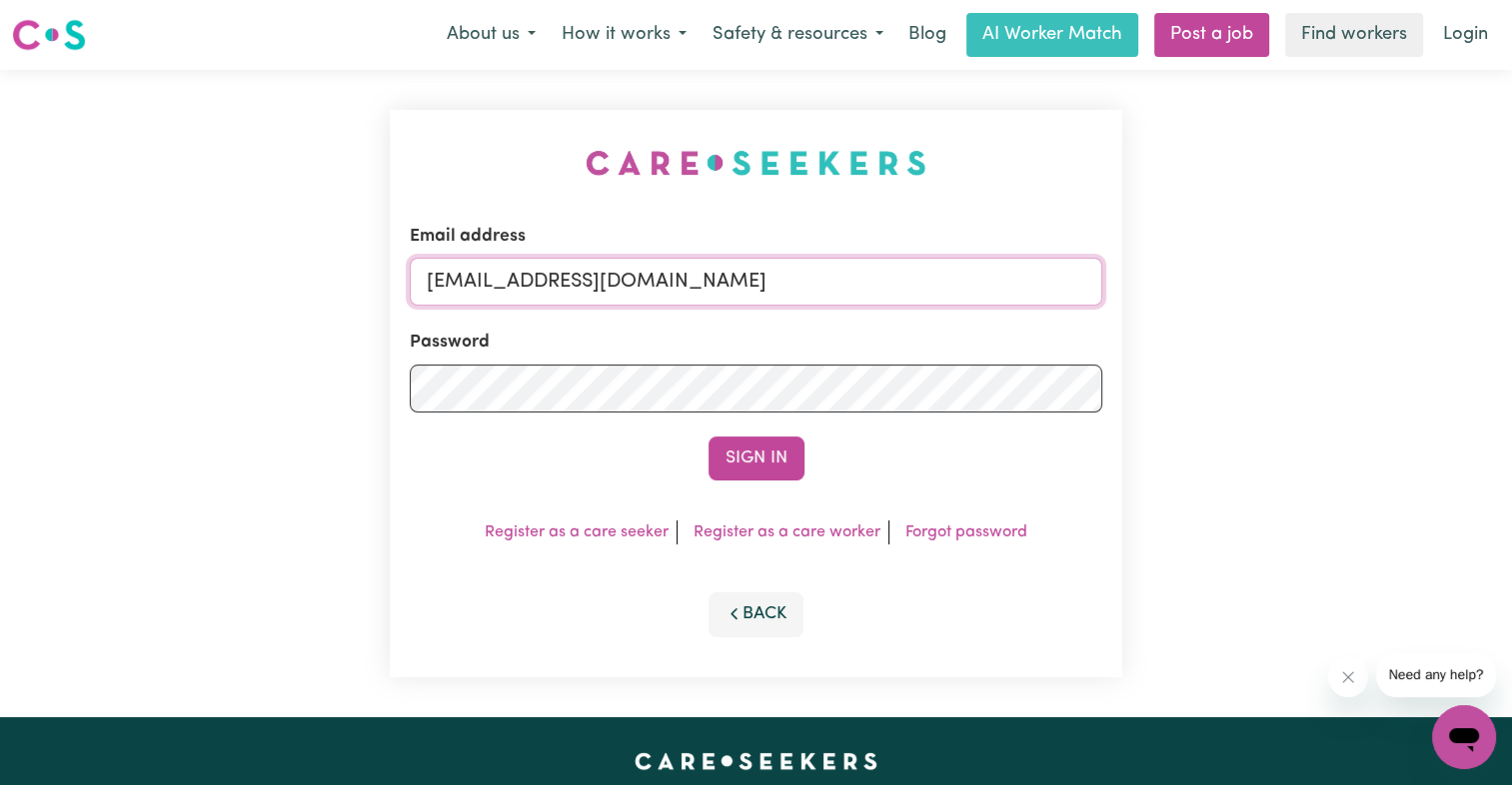 drag, startPoint x: 536, startPoint y: 281, endPoint x: 1304, endPoint y: 279, distance: 768.0026 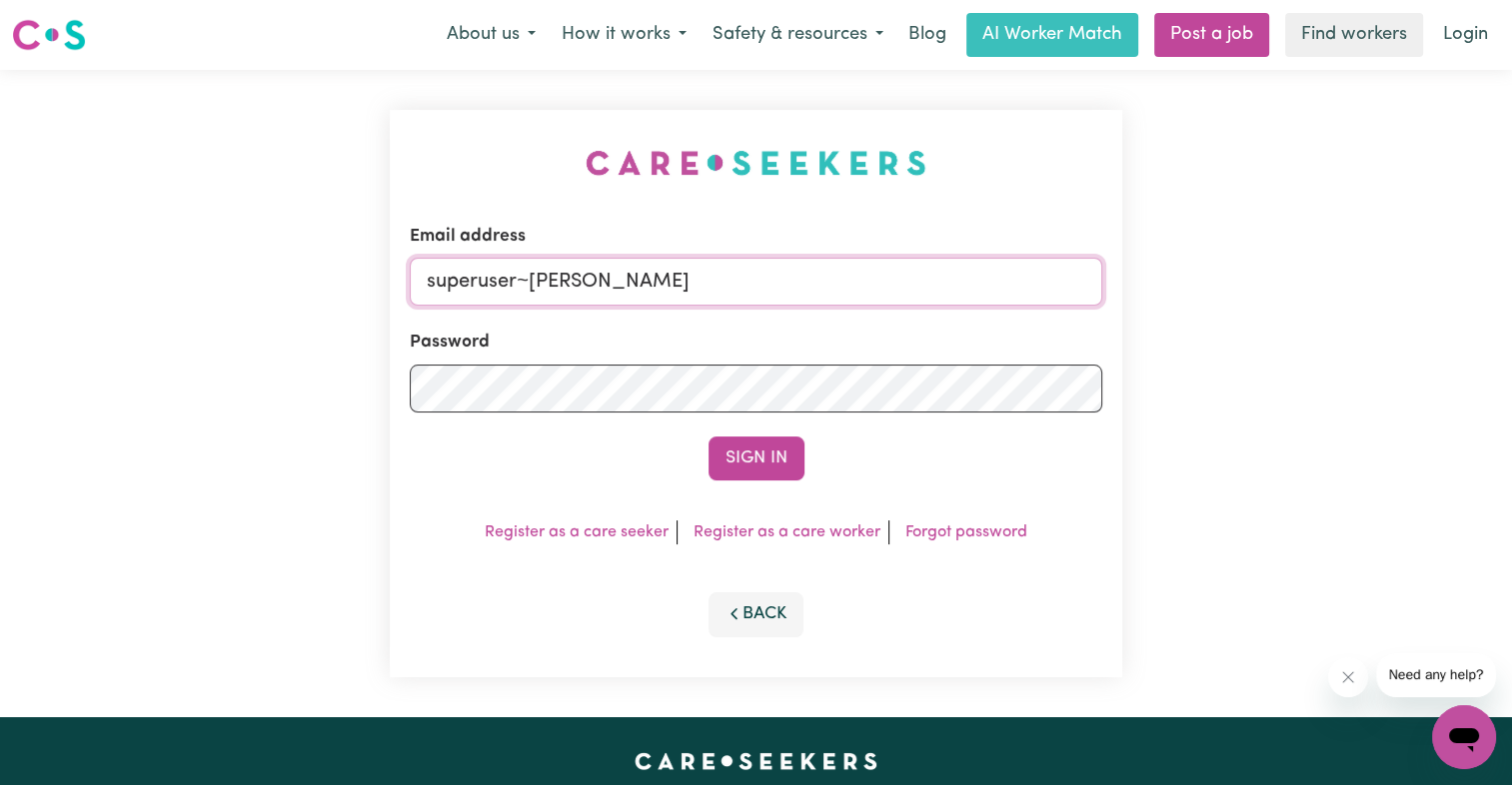 type on "[EMAIL_ADDRESS][DOMAIN_NAME]" 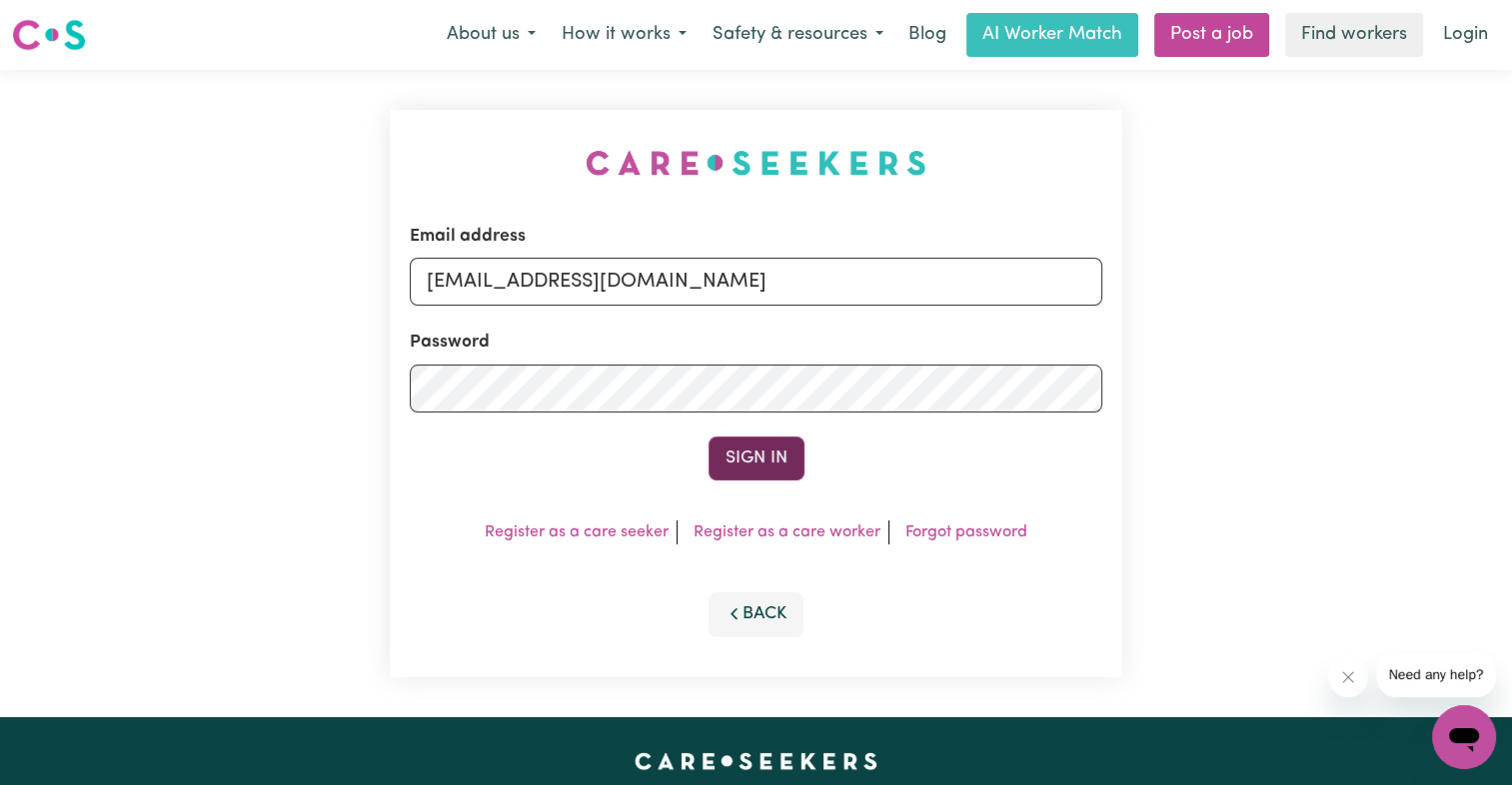 click on "Sign In" at bounding box center (756, 458) 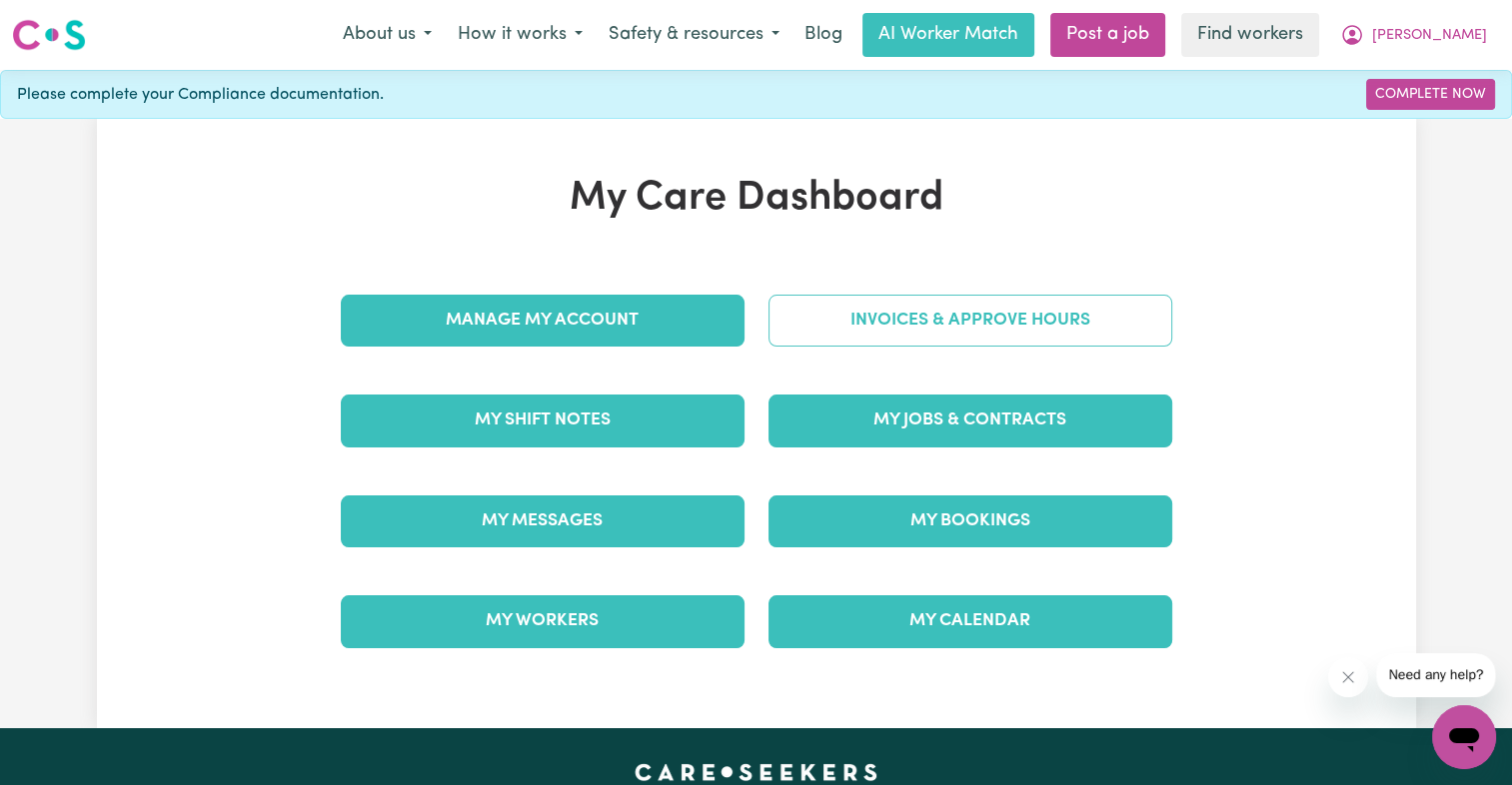 click on "Invoices & Approve Hours" at bounding box center [970, 321] 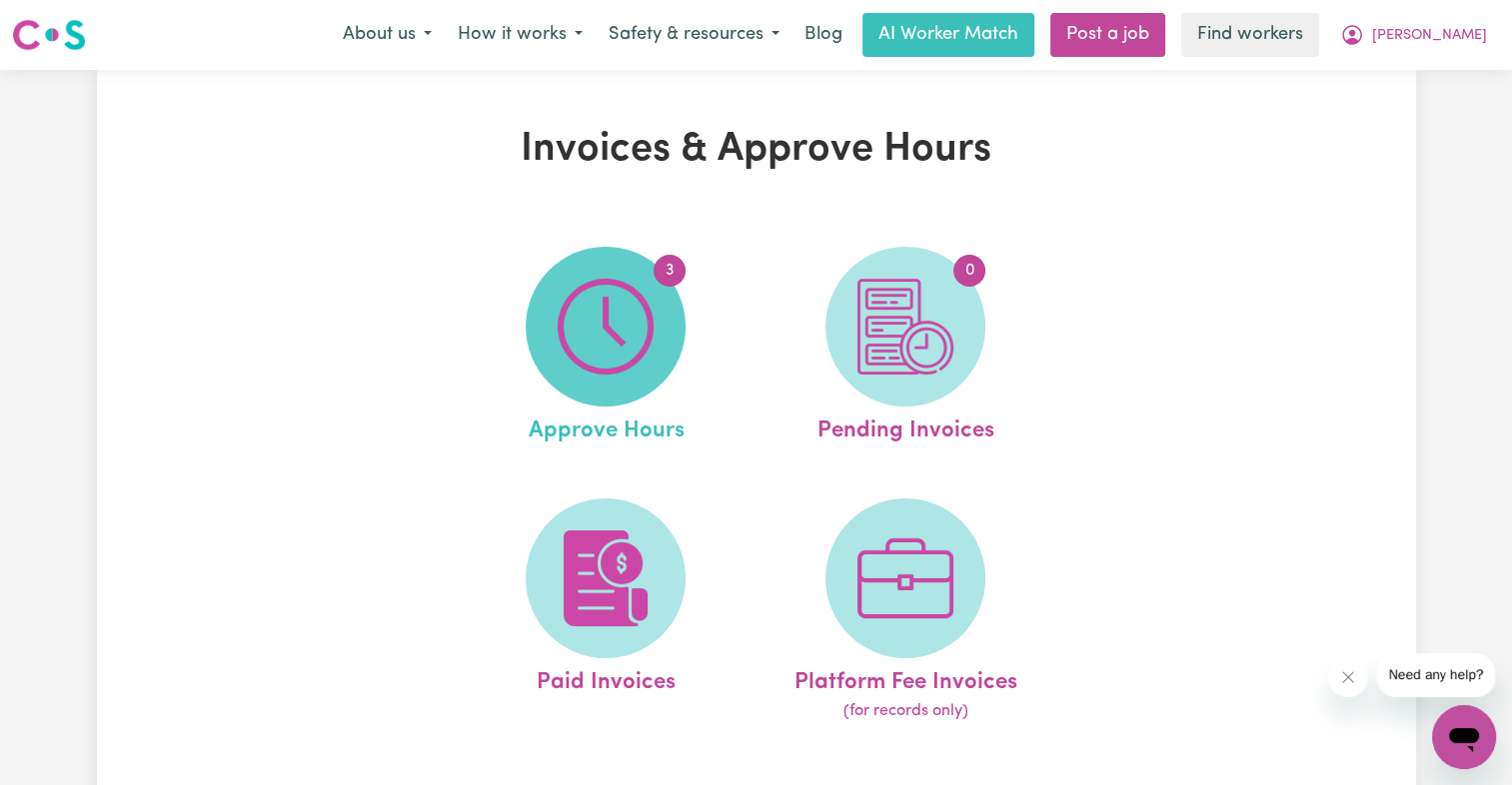 click at bounding box center [606, 327] 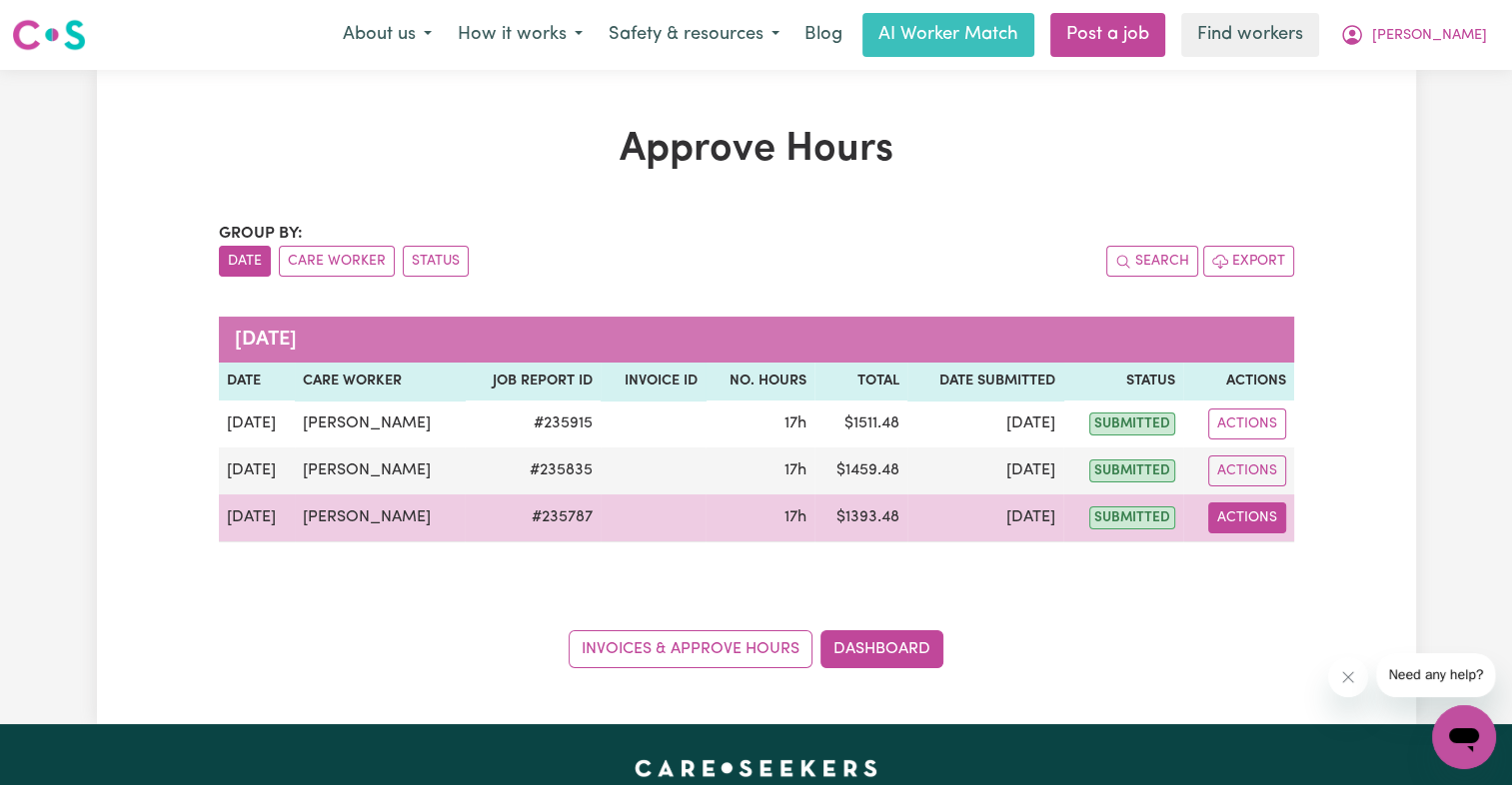 click on "Actions" at bounding box center [1247, 517] 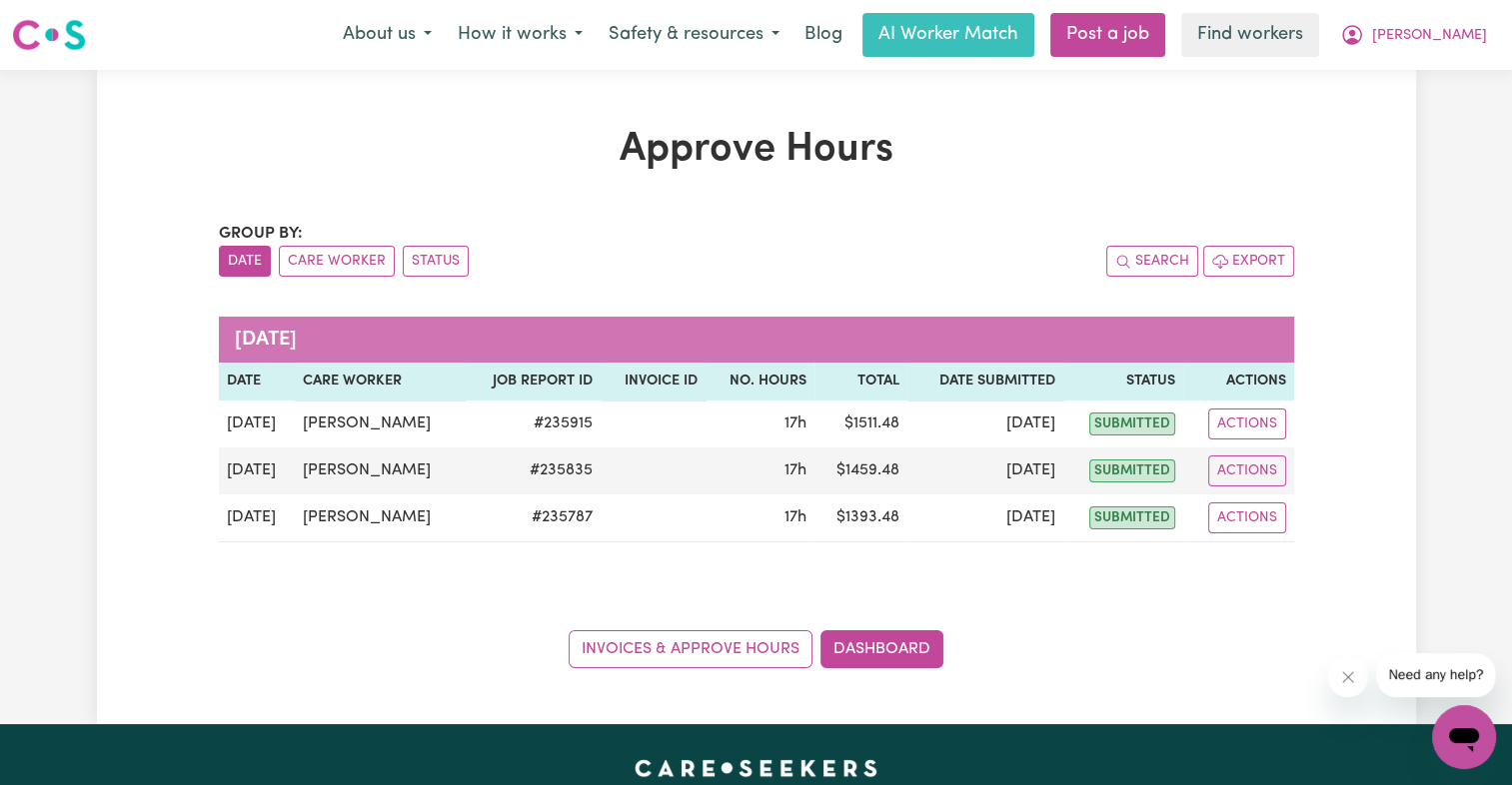 click on "Group by: Date Care Worker Status Search Export [DATE] Date Care worker Job Report ID Invoice ID No. Hours Total Date Submitted Status Actions [DATE] [PERSON_NAME]  # 235915 17h  $ 1511.48 [DATE] submitted Actions [DATE] [PERSON_NAME]  # 235835 17h  $ 1459.48 [DATE] submitted Actions [DATE] [PERSON_NAME]  # 235787 17h  $ 1393.48 [DATE] submitted Actions View Job Report Invoices & Approve Hours Dashboard" at bounding box center [756, 444] 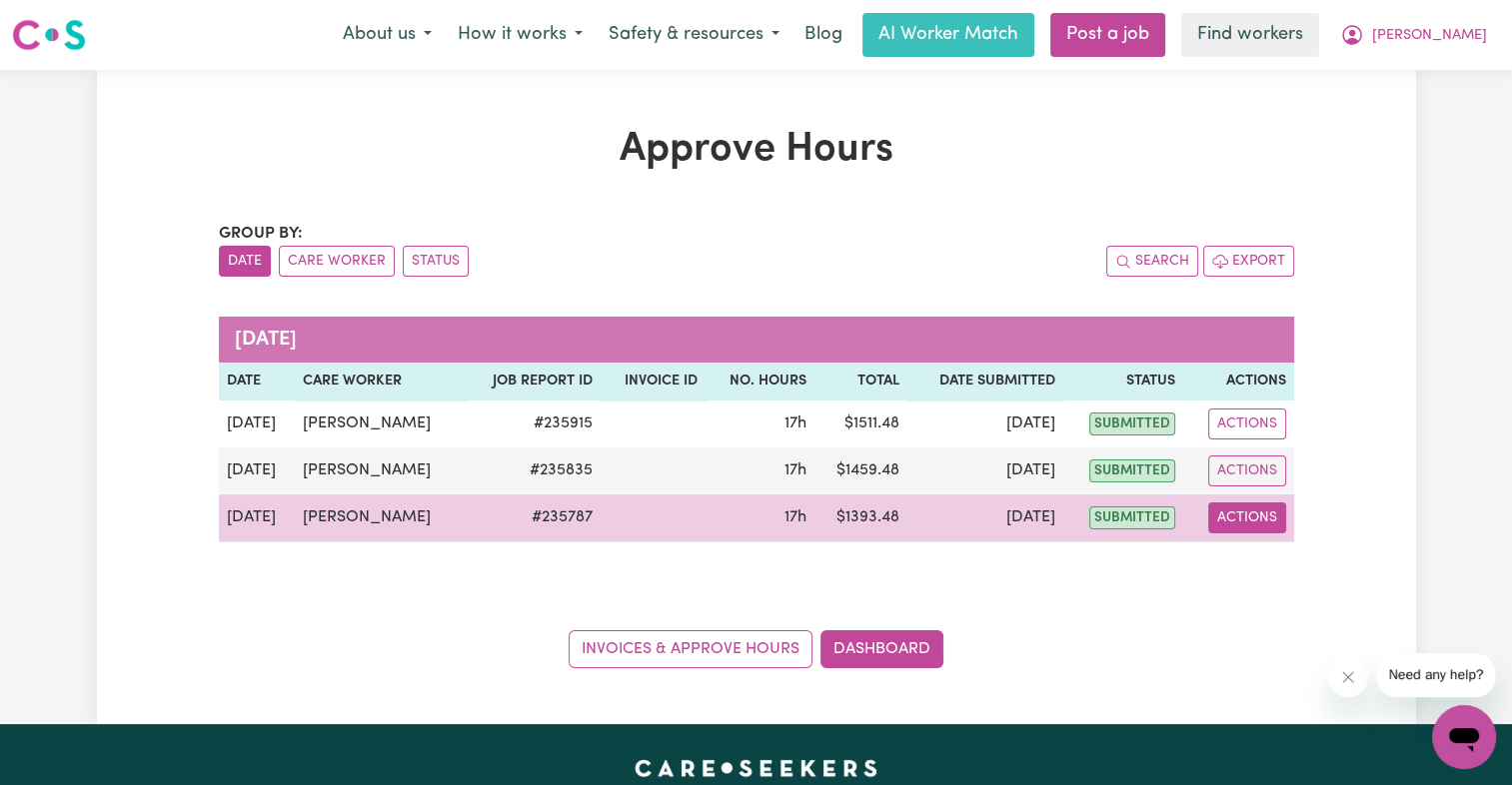click on "Actions" at bounding box center [1247, 517] 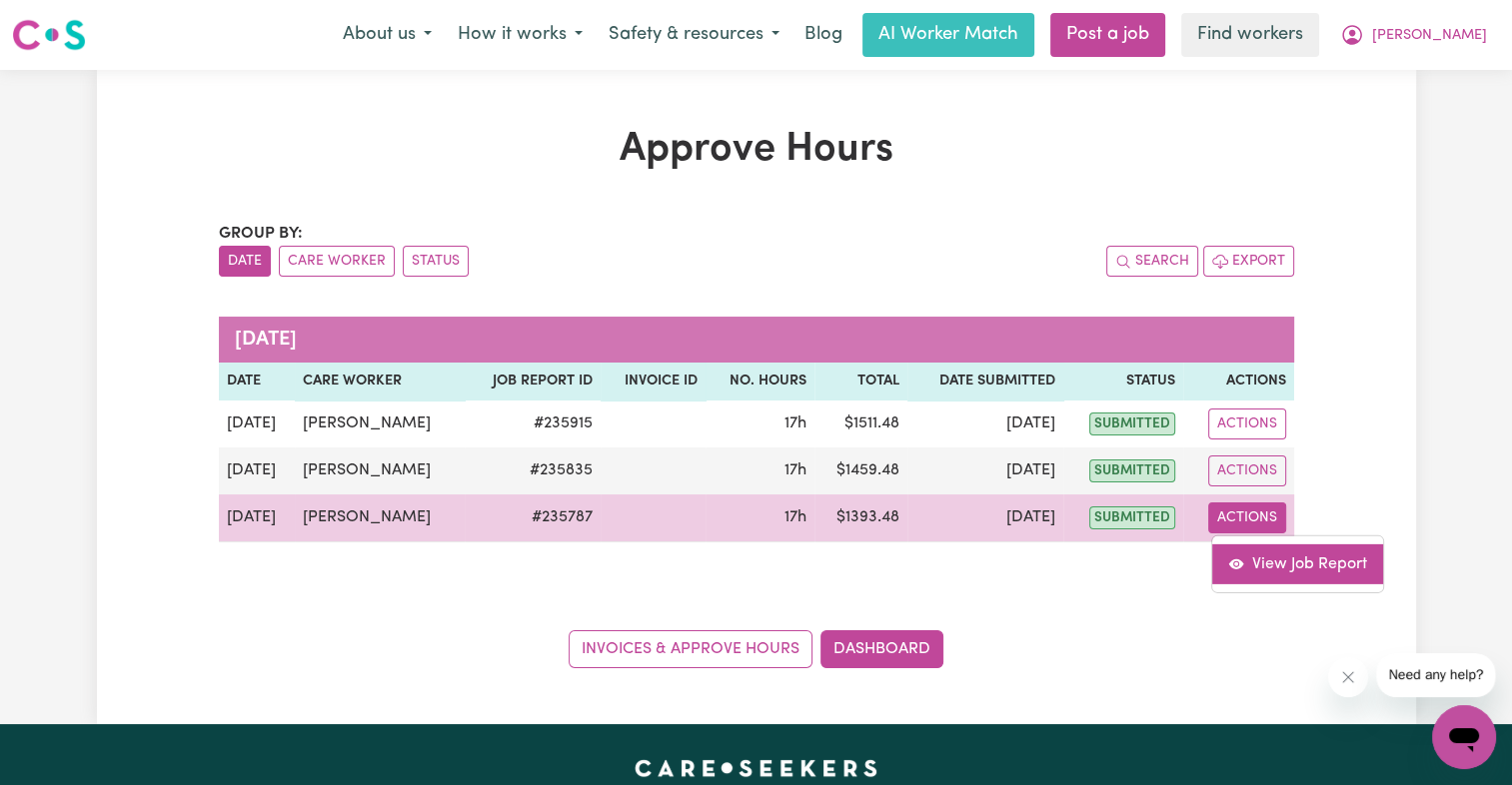 click on "View Job Report" at bounding box center (1297, 563) 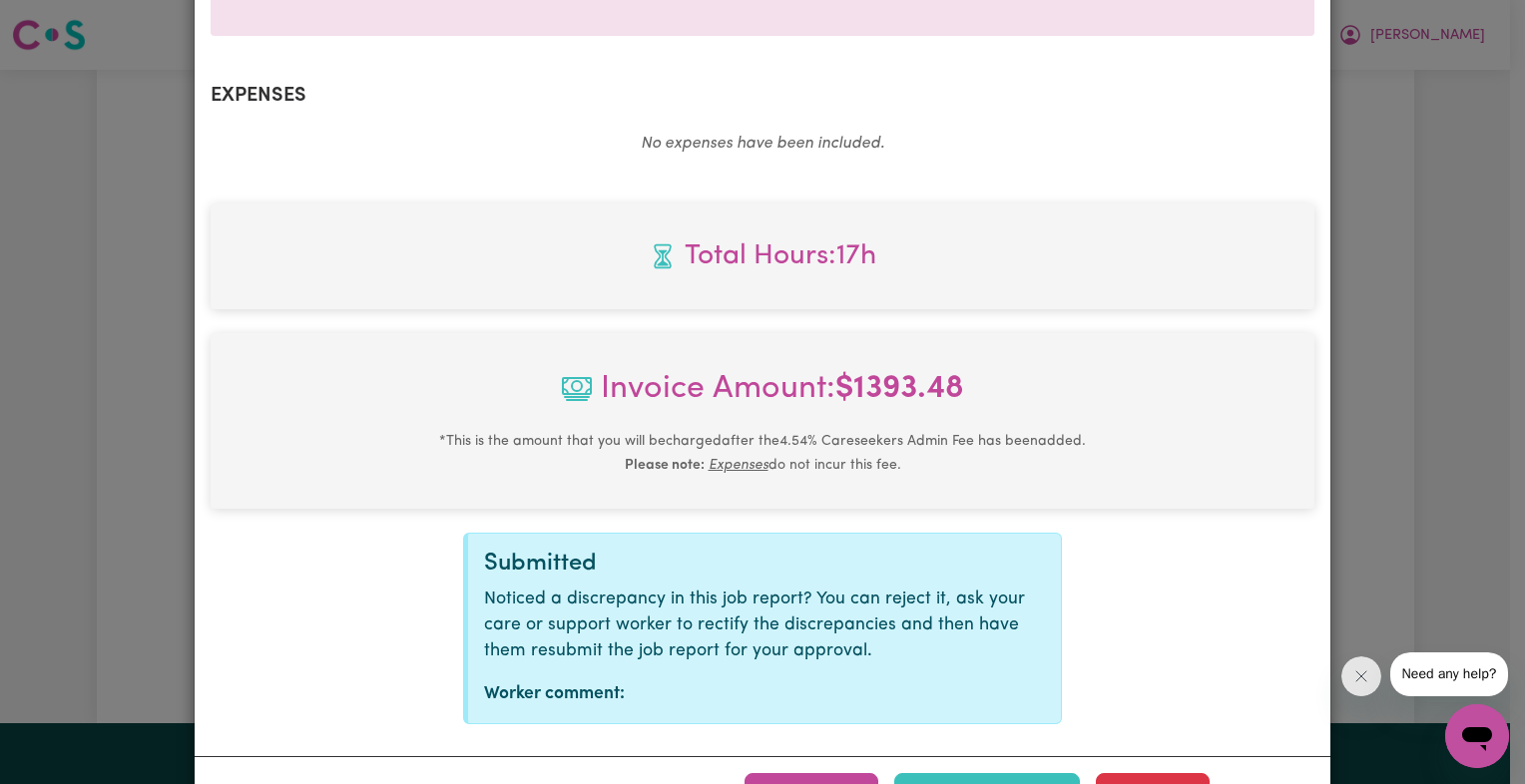 scroll, scrollTop: 1267, scrollLeft: 0, axis: vertical 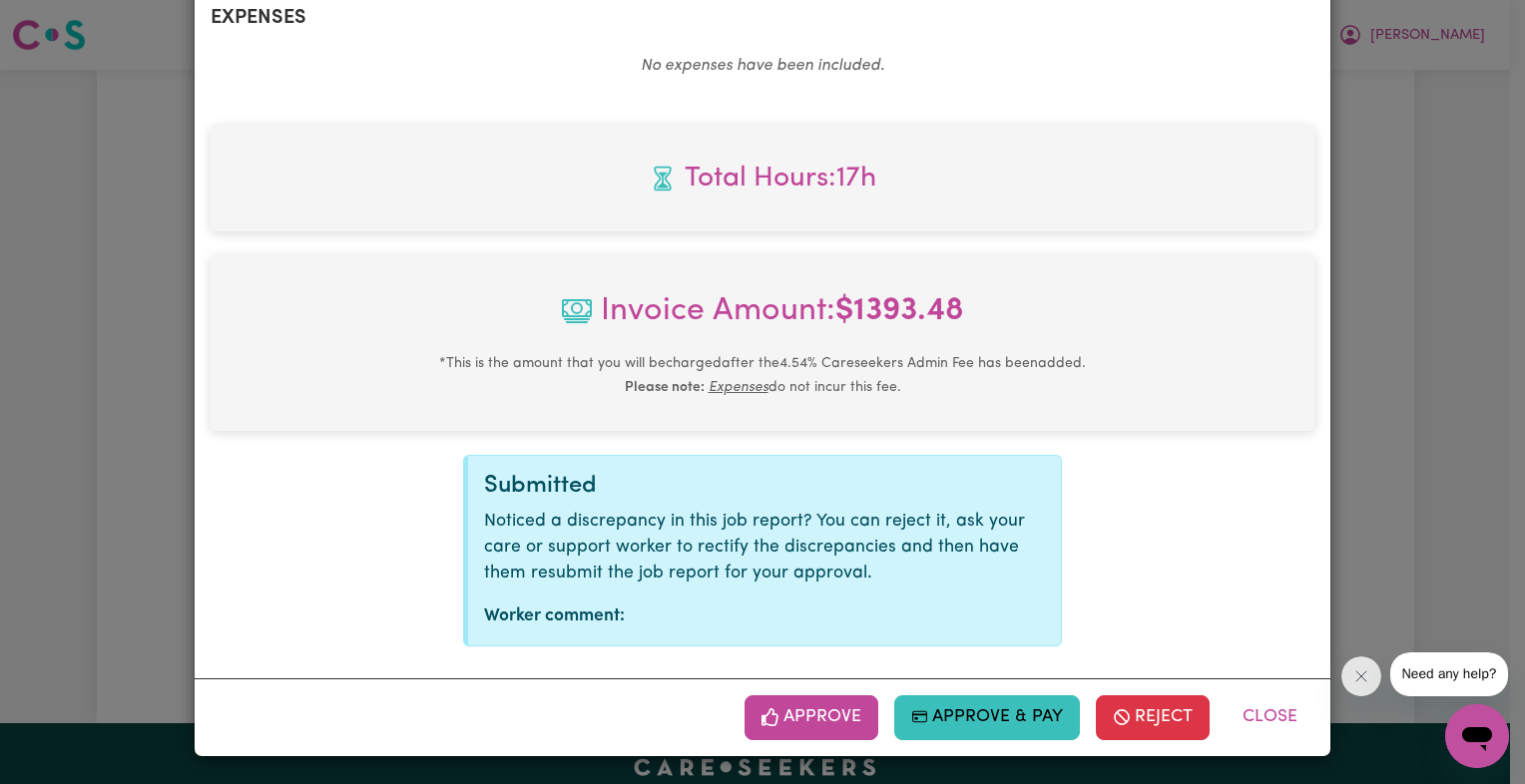 drag, startPoint x: 798, startPoint y: 726, endPoint x: 820, endPoint y: 719, distance: 23.086793 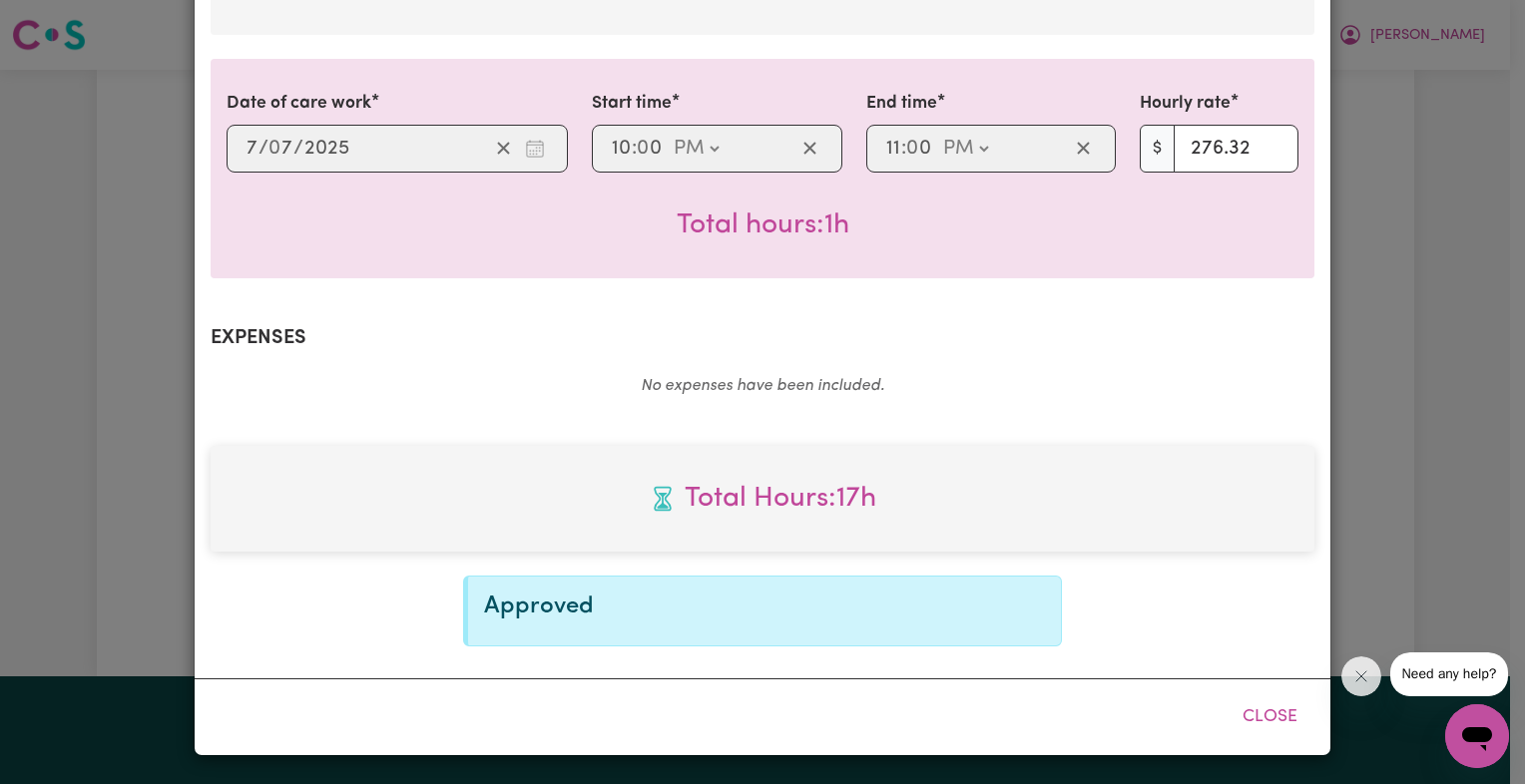 scroll, scrollTop: 945, scrollLeft: 0, axis: vertical 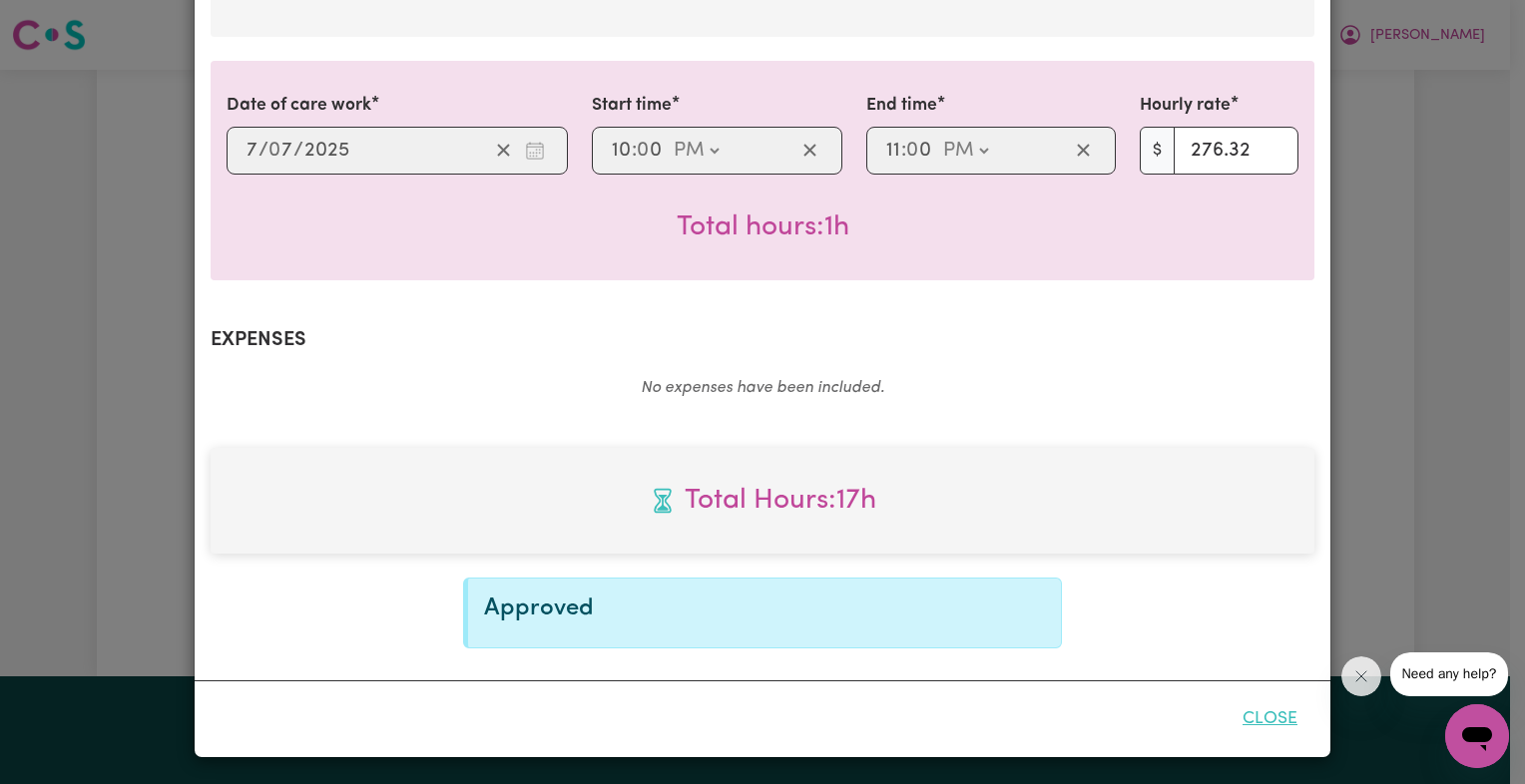 drag, startPoint x: 1273, startPoint y: 725, endPoint x: 1243, endPoint y: 722, distance: 30.149627 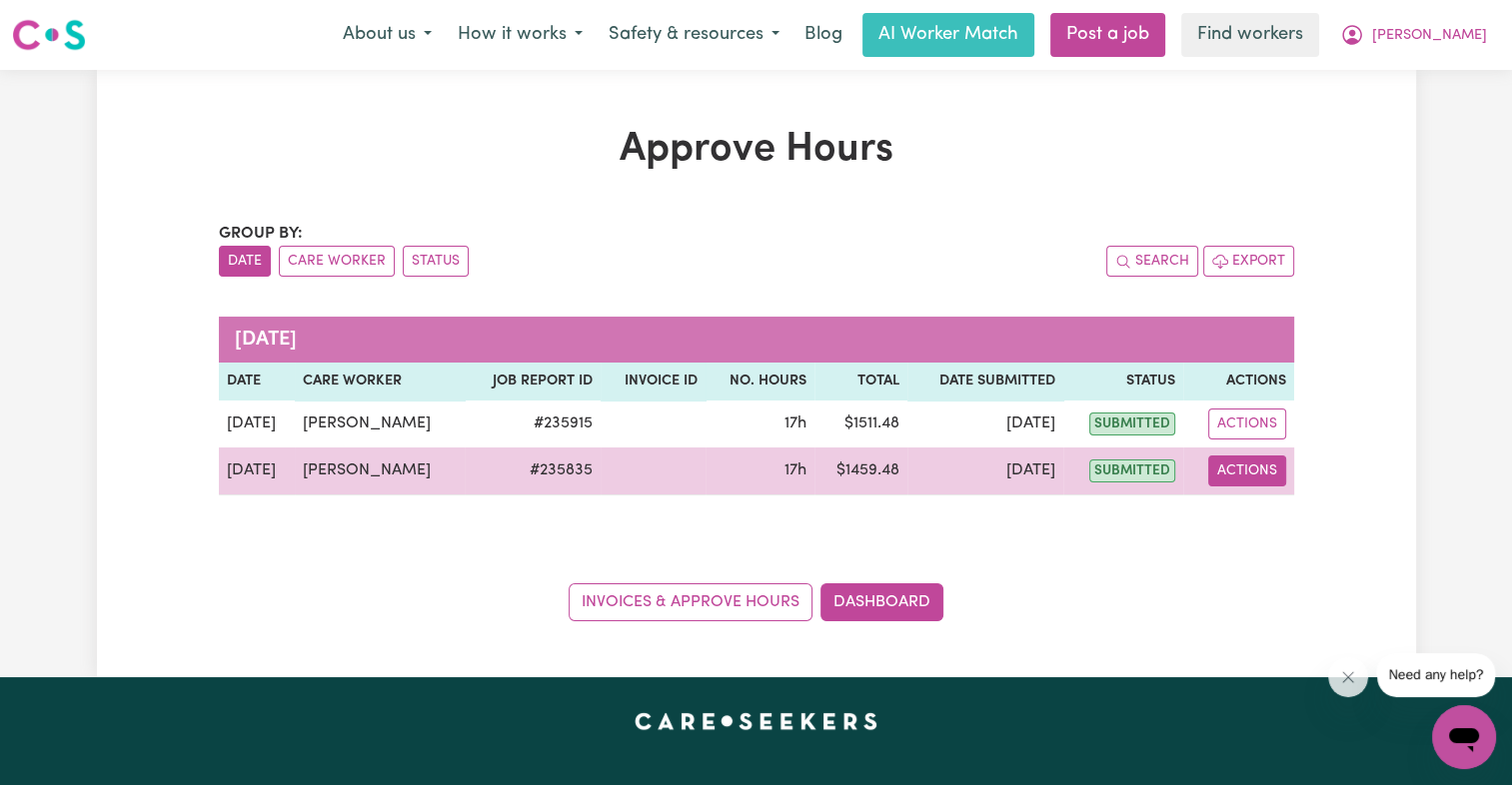 click on "Actions" at bounding box center (1247, 470) 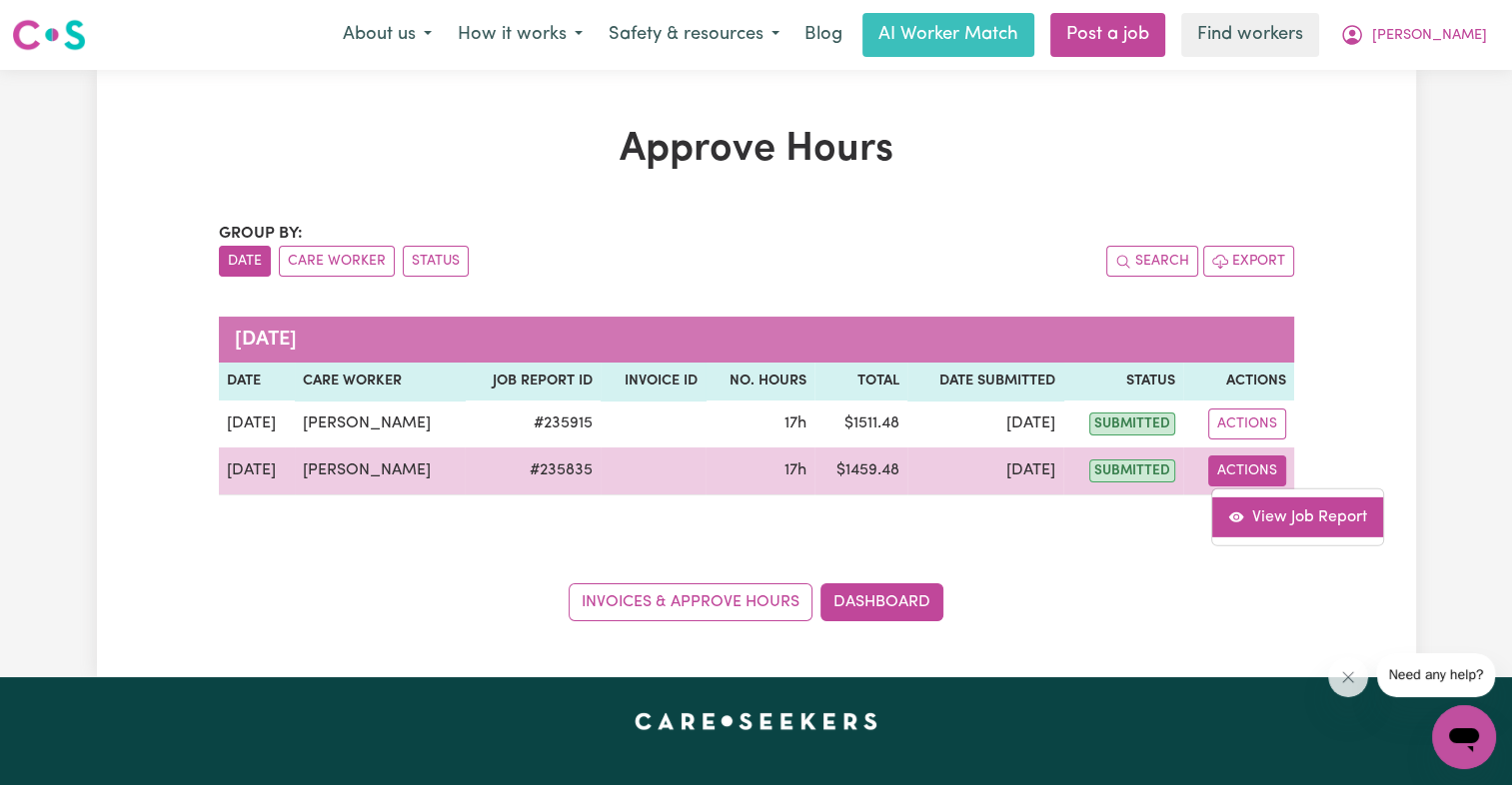 drag, startPoint x: 1230, startPoint y: 485, endPoint x: 1241, endPoint y: 521, distance: 37.64306 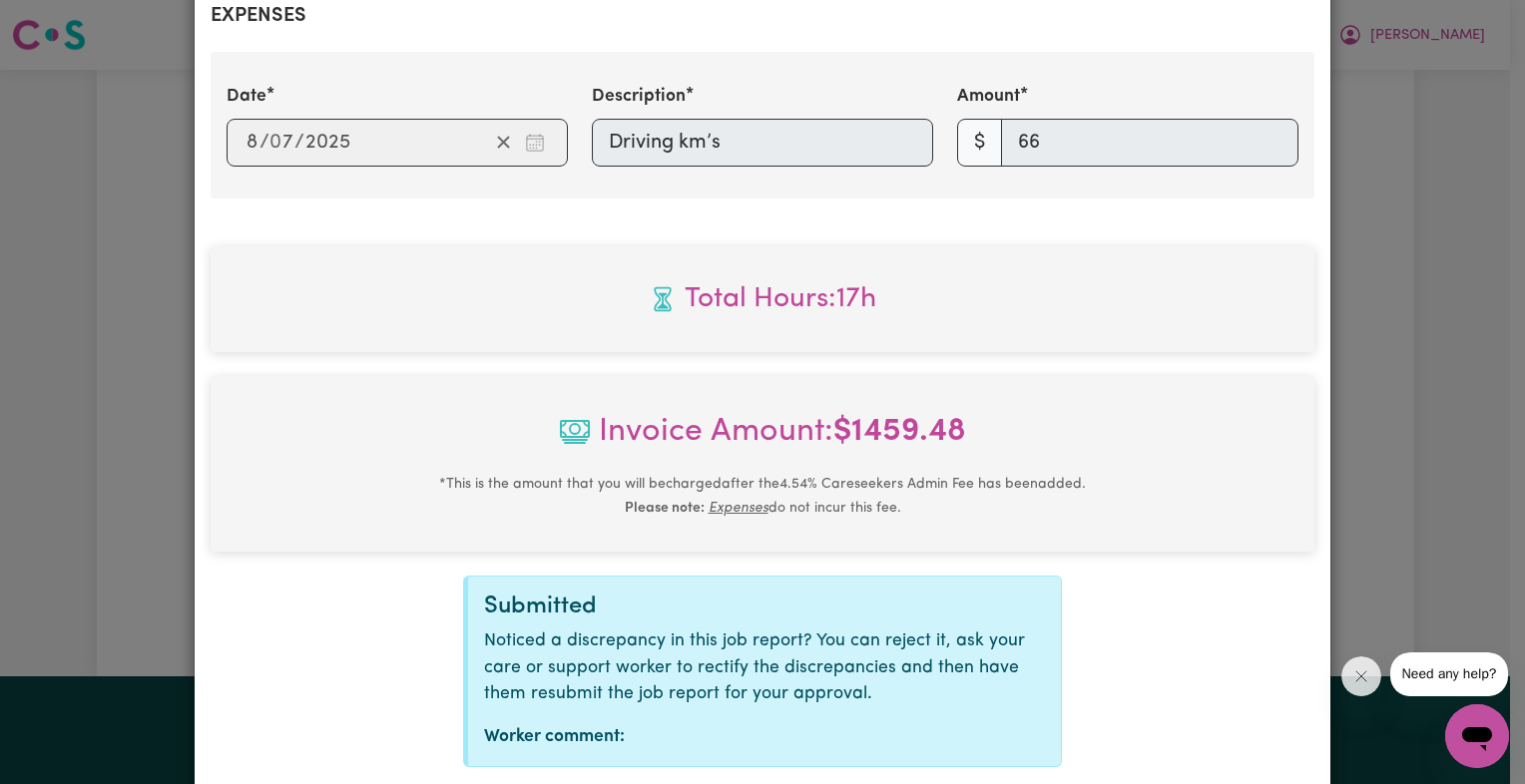 scroll, scrollTop: 1388, scrollLeft: 0, axis: vertical 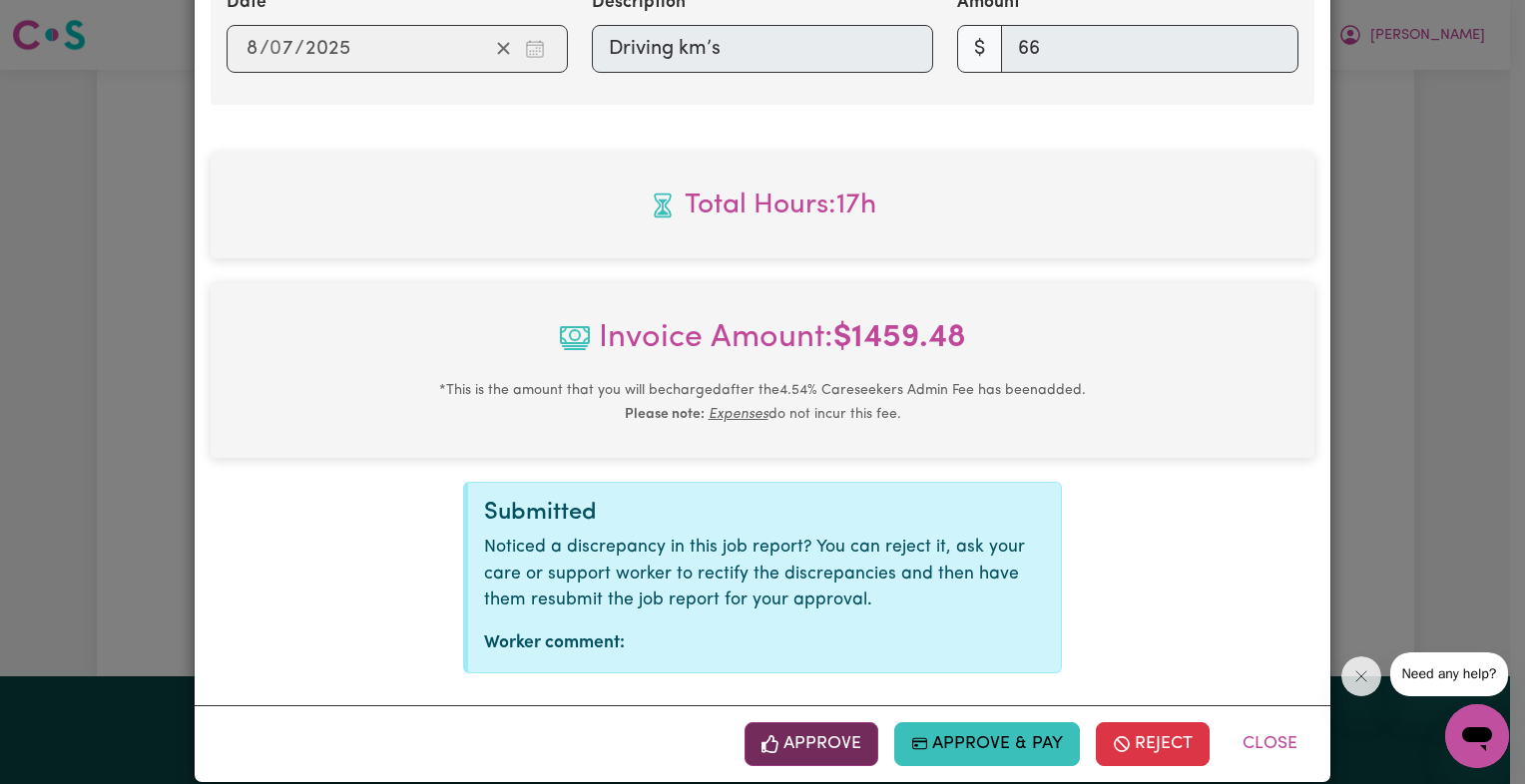 click on "Approve" at bounding box center (811, 744) 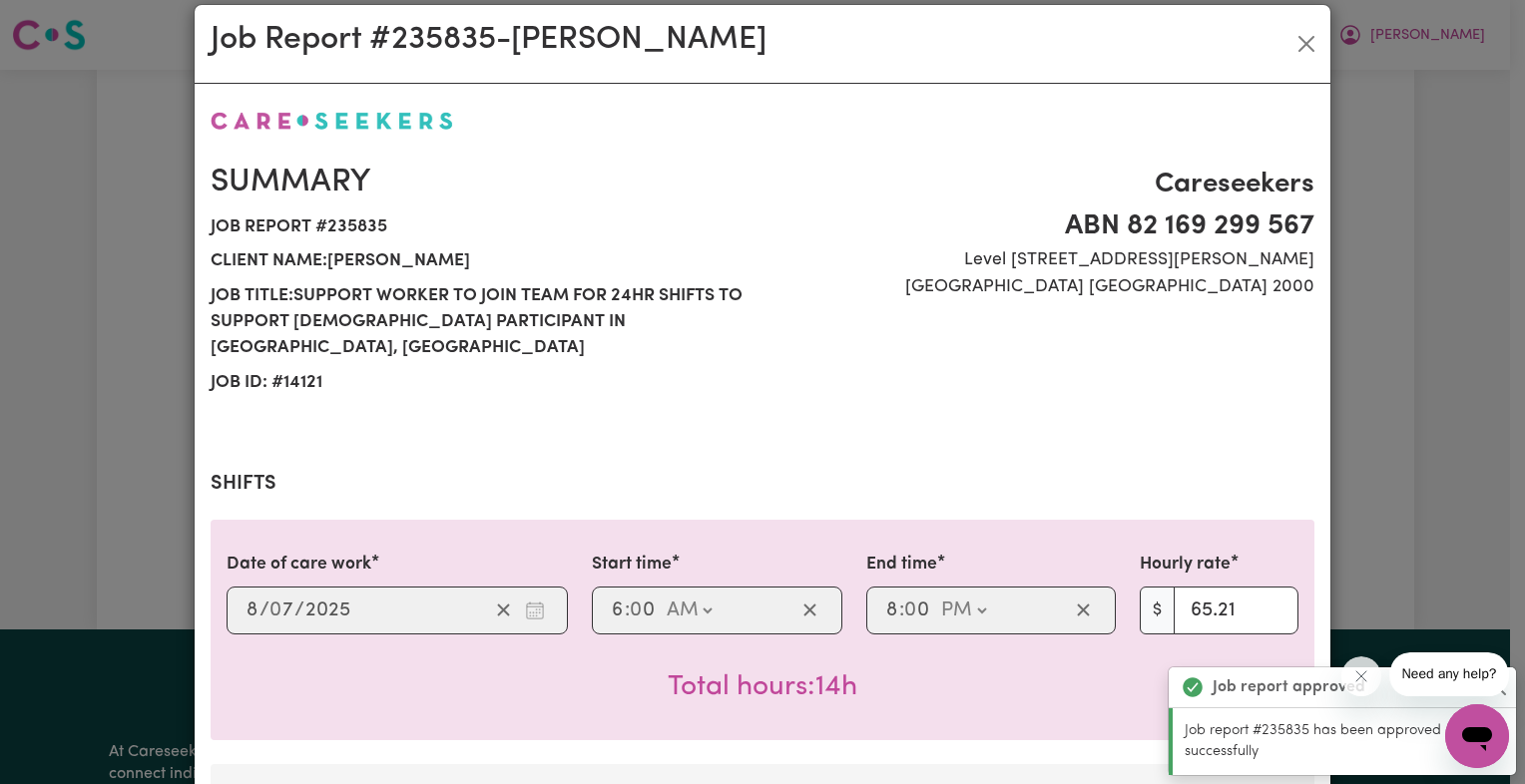 scroll, scrollTop: 0, scrollLeft: 0, axis: both 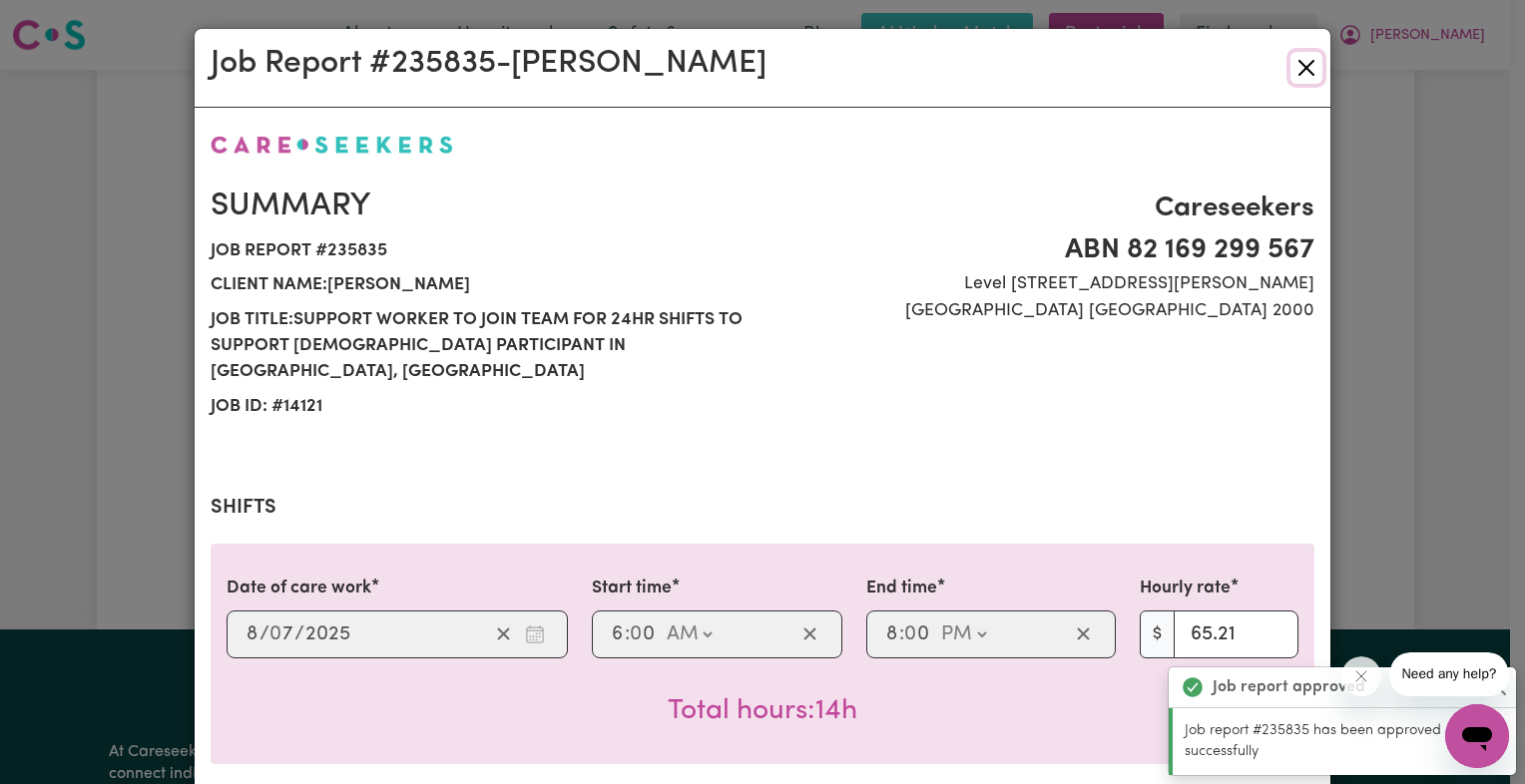 click at bounding box center [1306, 68] 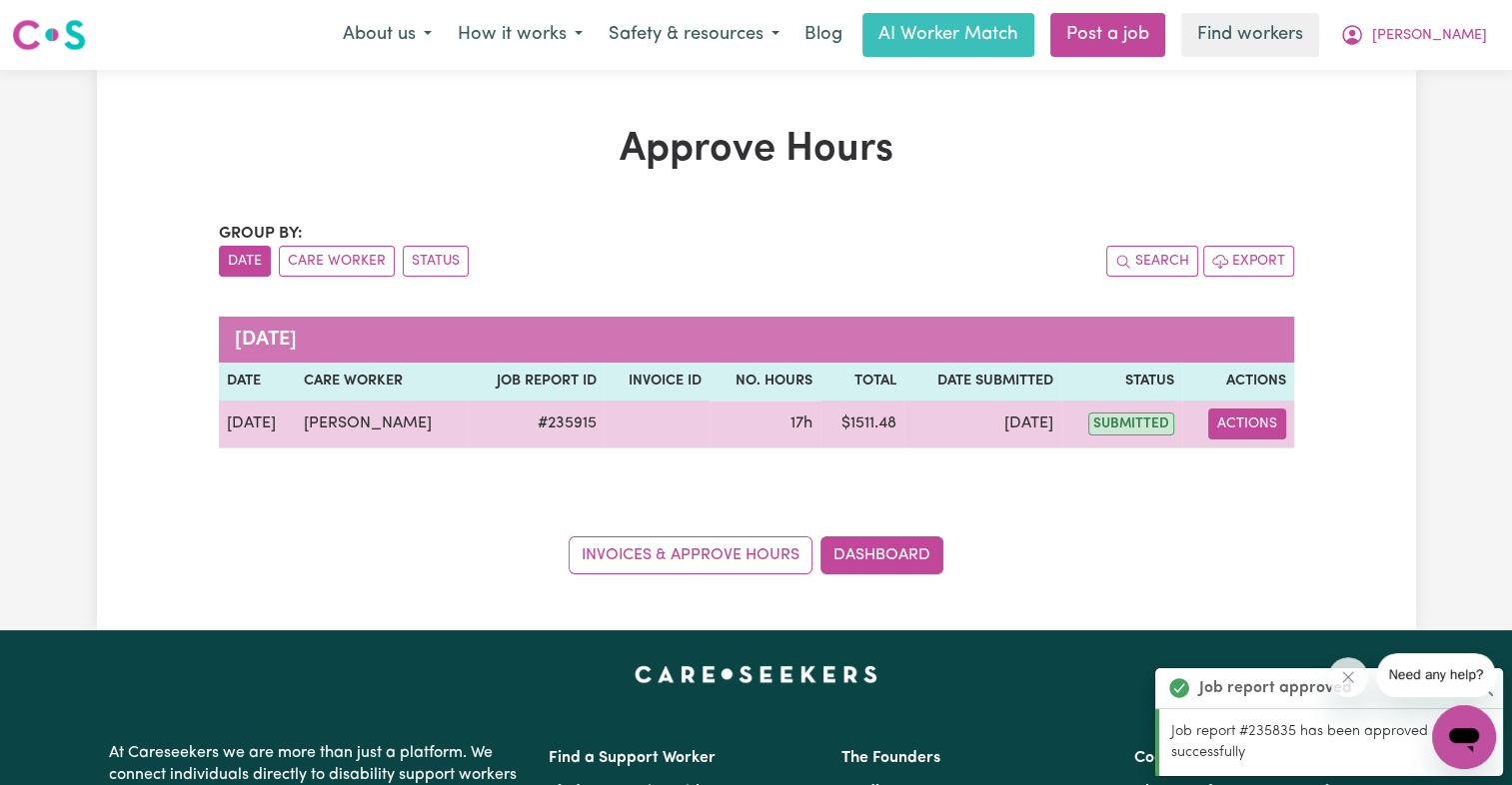 click on "Actions" at bounding box center [1247, 423] 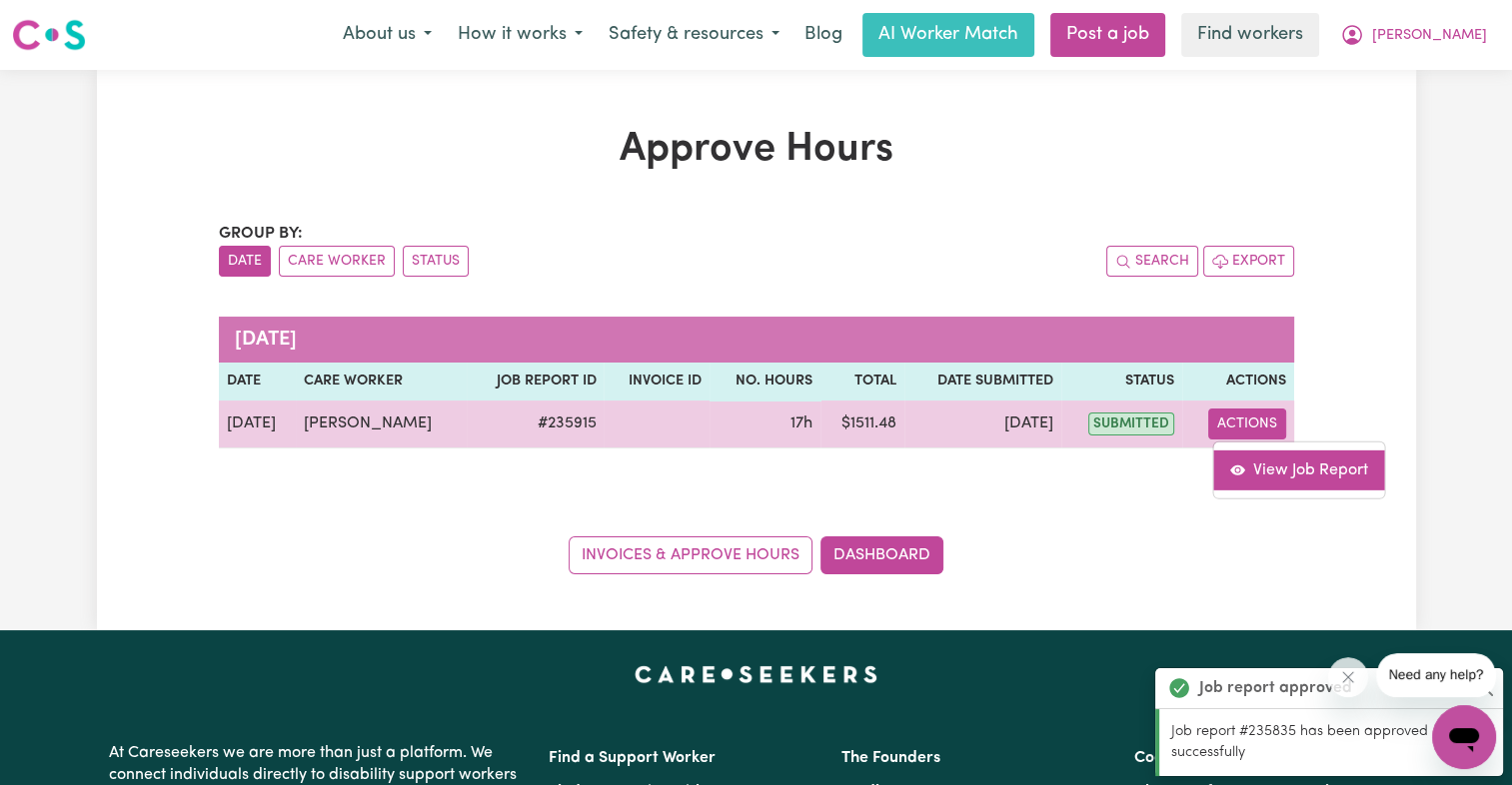 click on "View Job Report" at bounding box center [1298, 469] 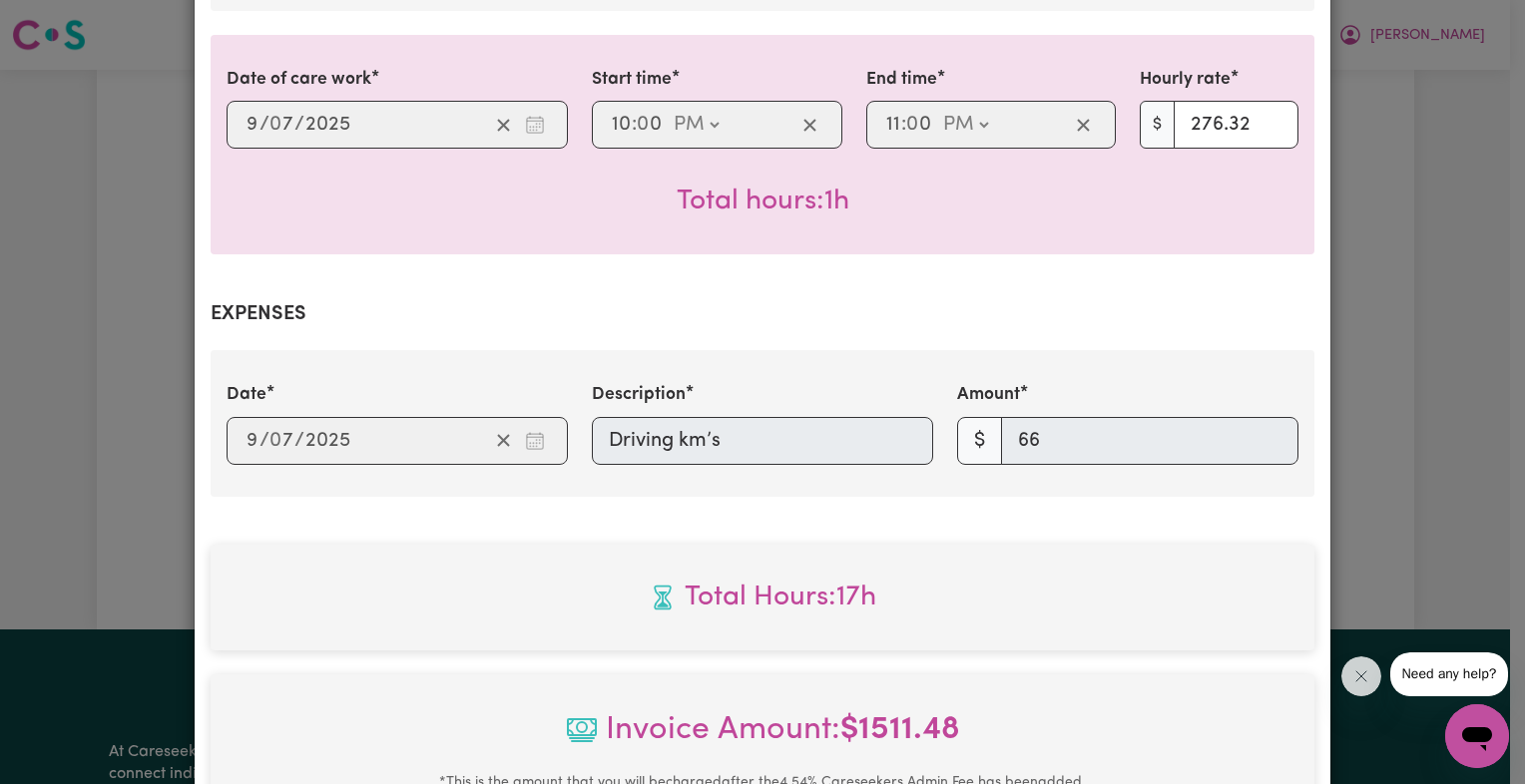 scroll, scrollTop: 997, scrollLeft: 0, axis: vertical 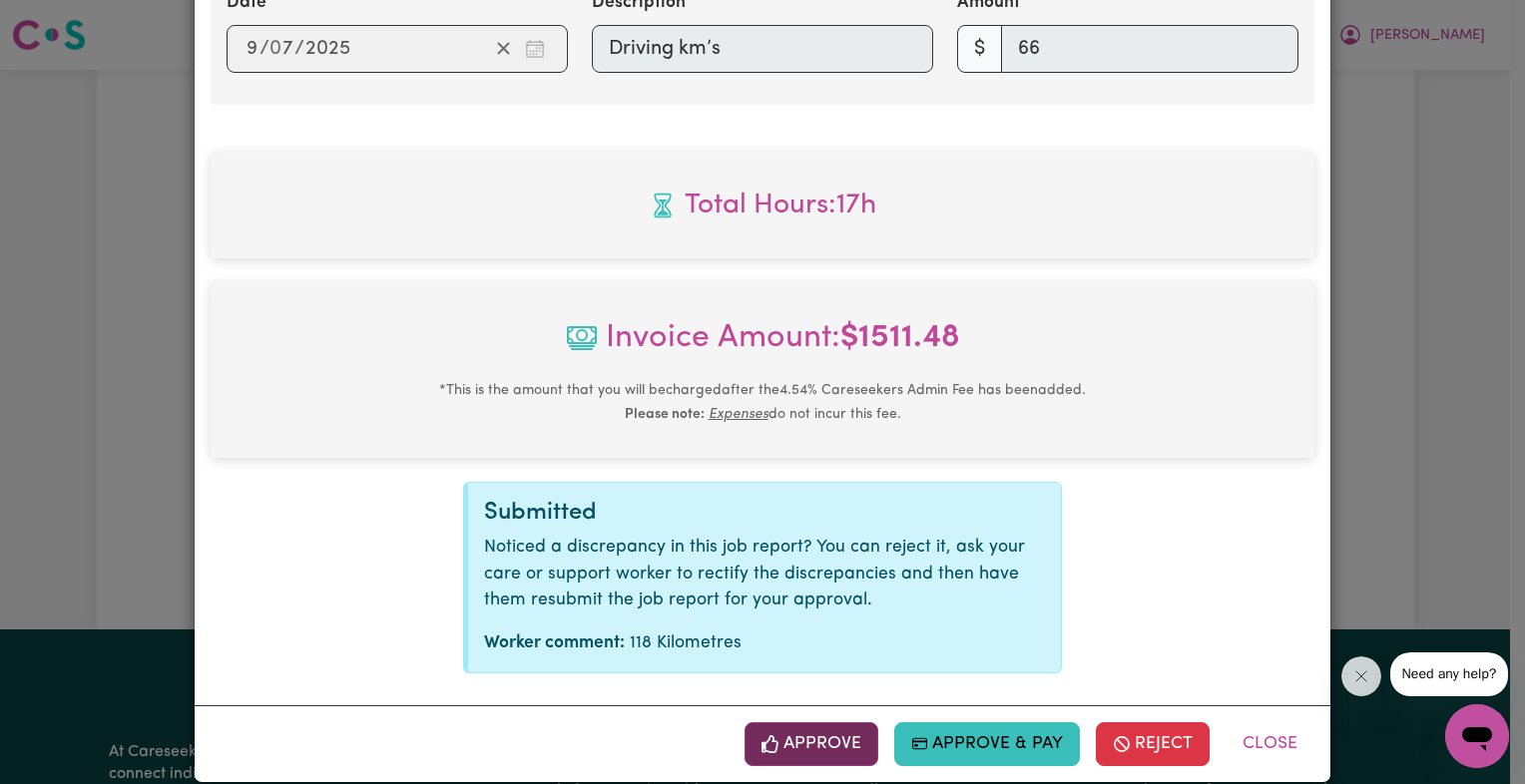 click on "Approve" at bounding box center (811, 744) 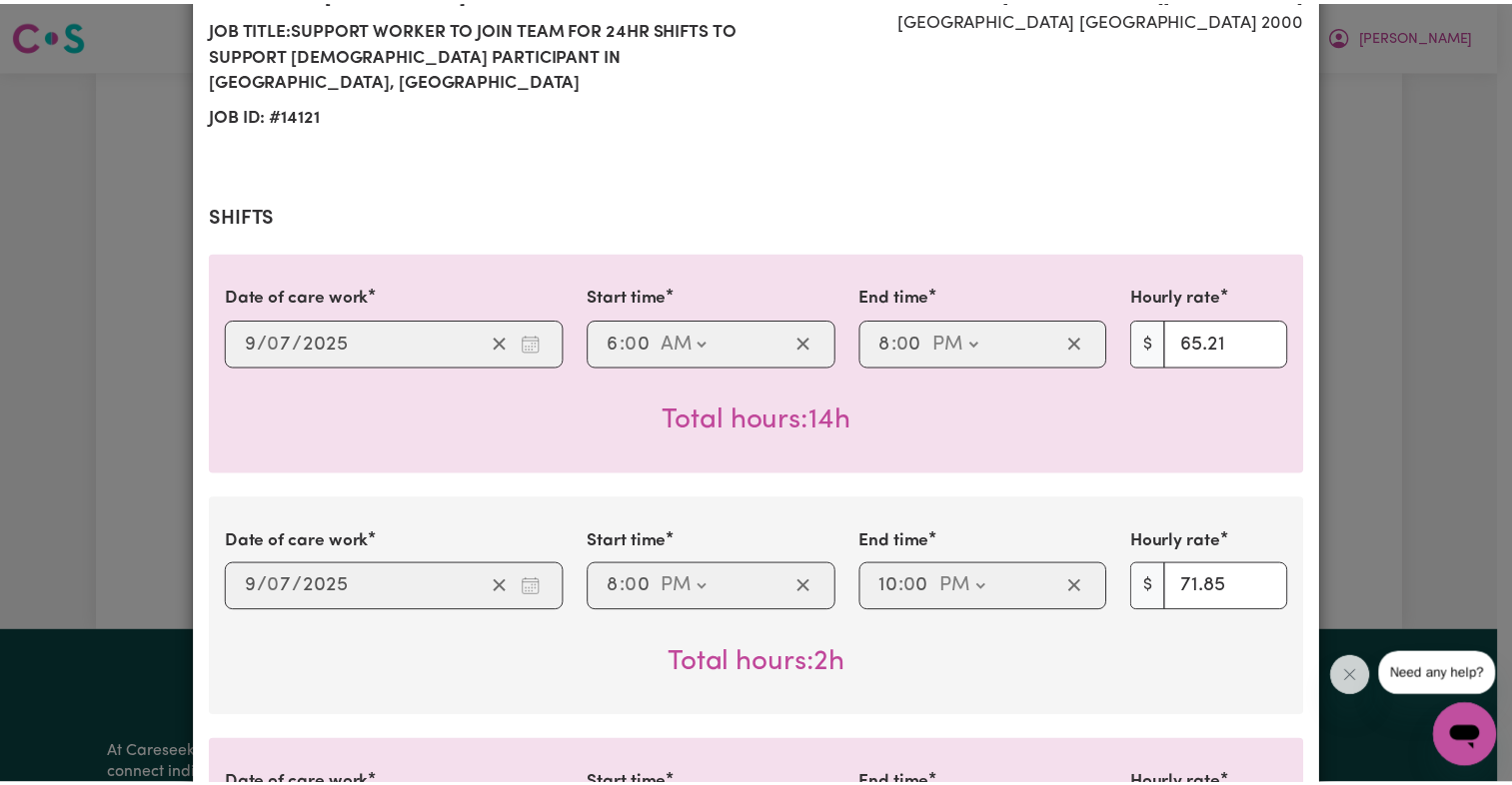 scroll, scrollTop: 0, scrollLeft: 0, axis: both 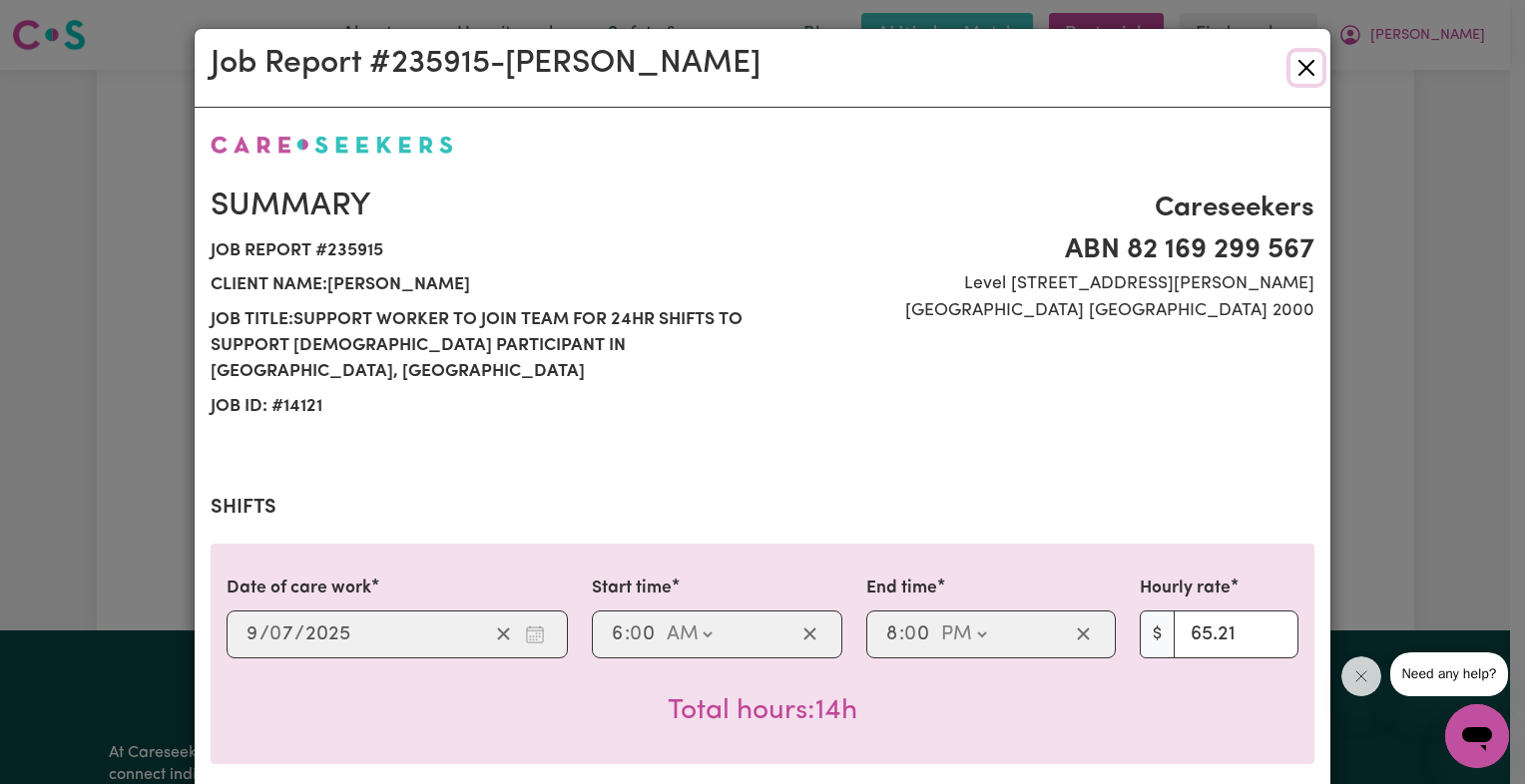 click at bounding box center (1306, 68) 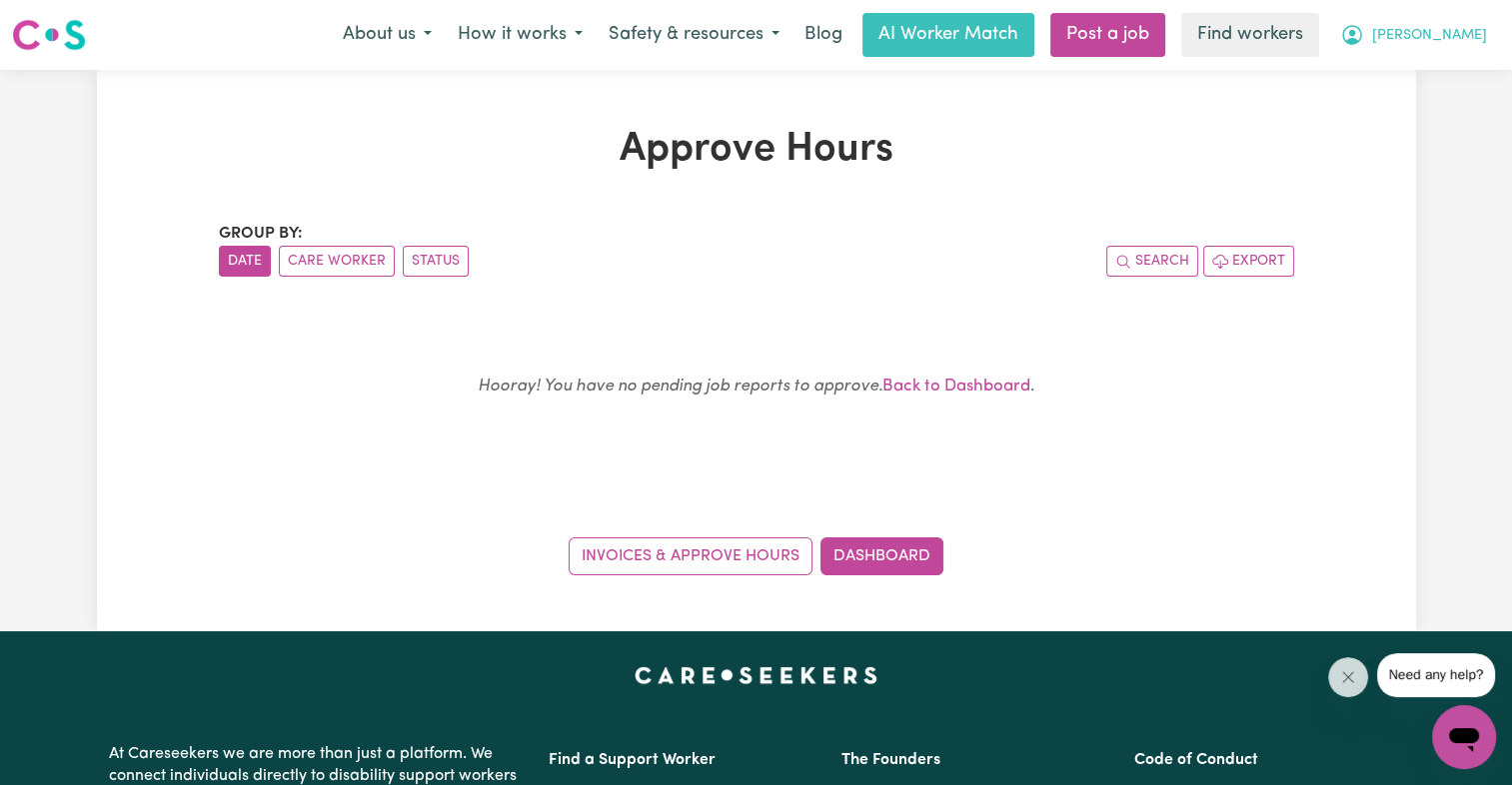 click on "[PERSON_NAME]" at bounding box center [1429, 36] 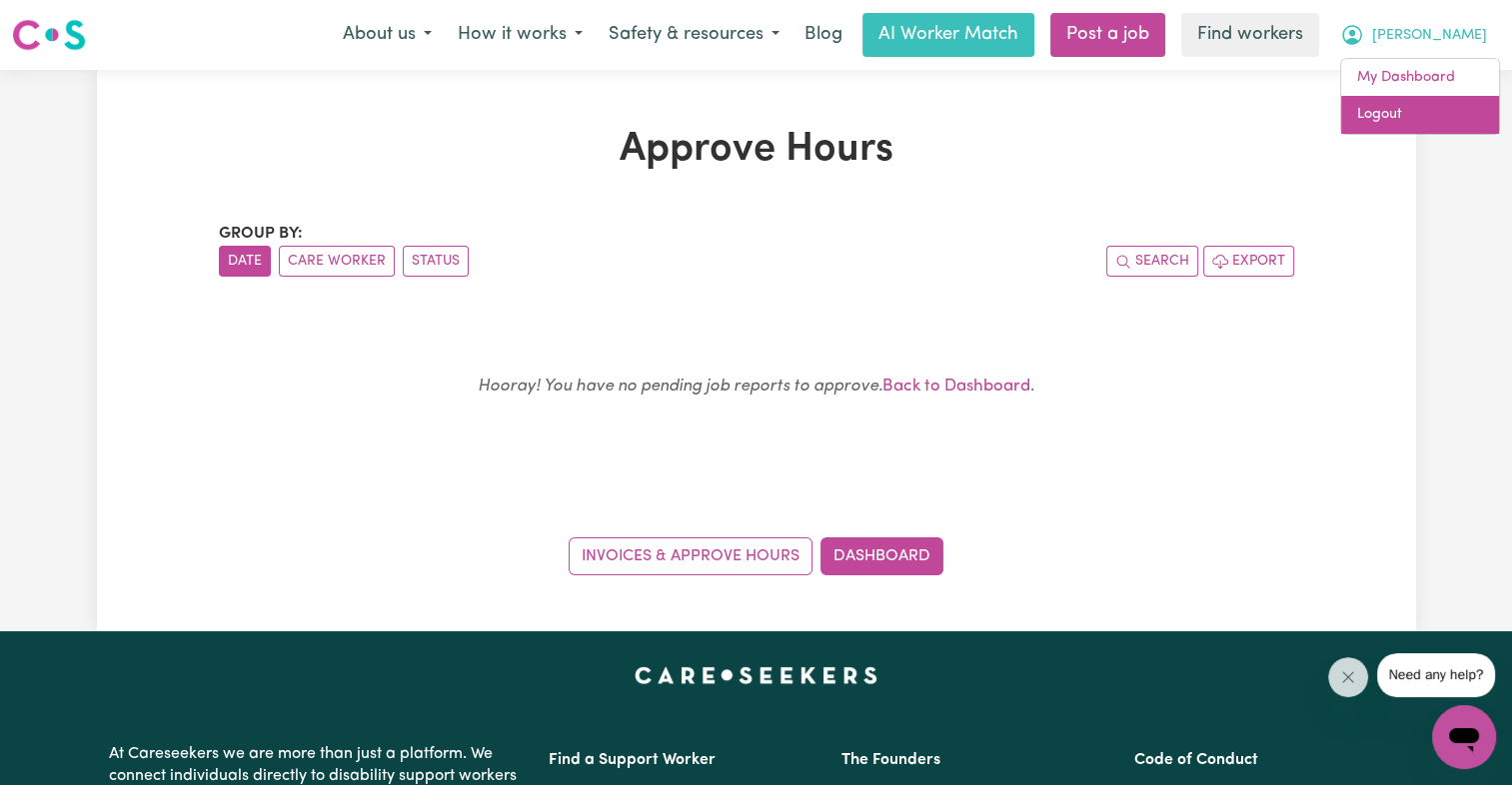 click on "Logout" at bounding box center (1420, 115) 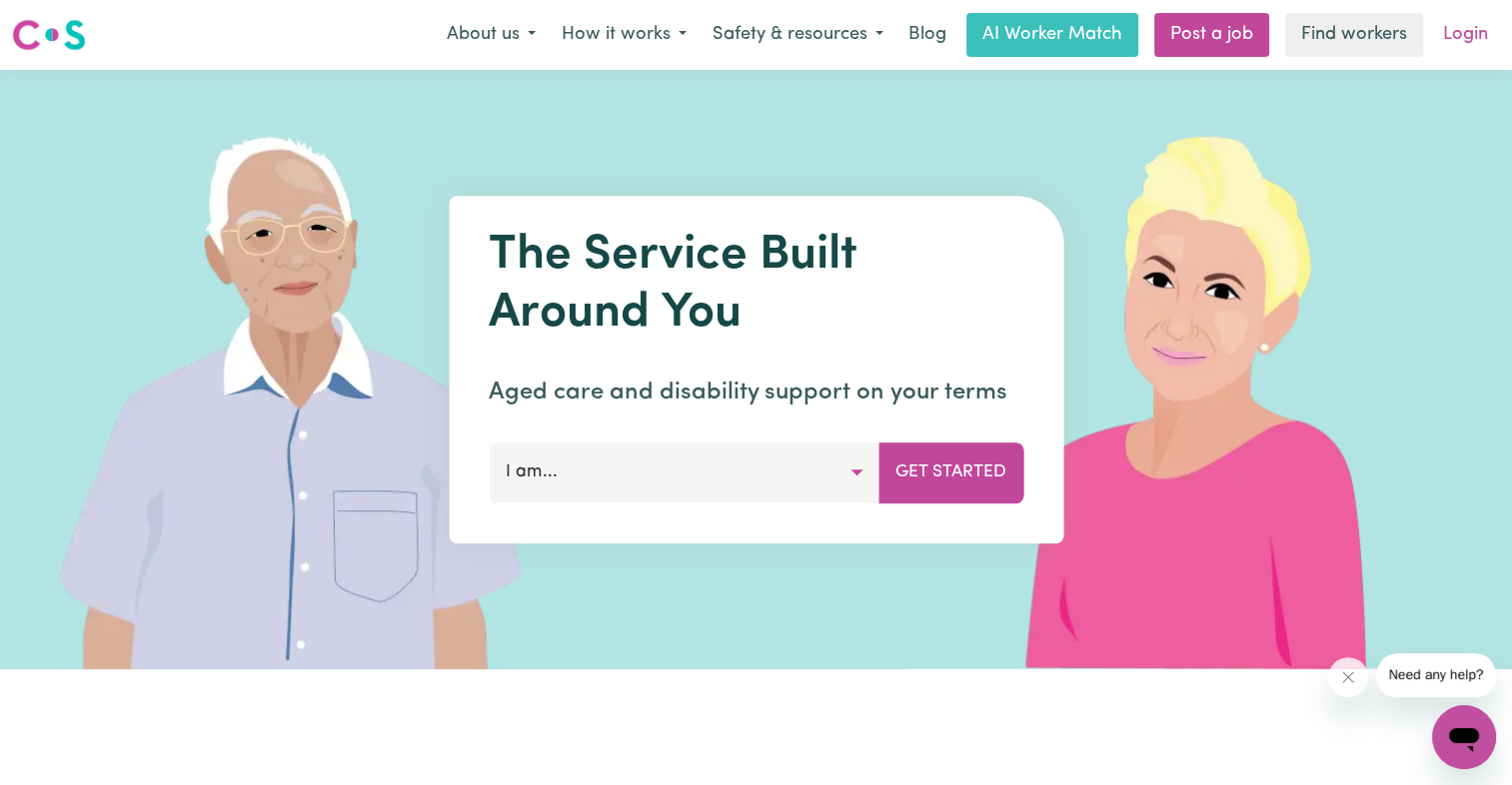 click on "Login" at bounding box center (1465, 35) 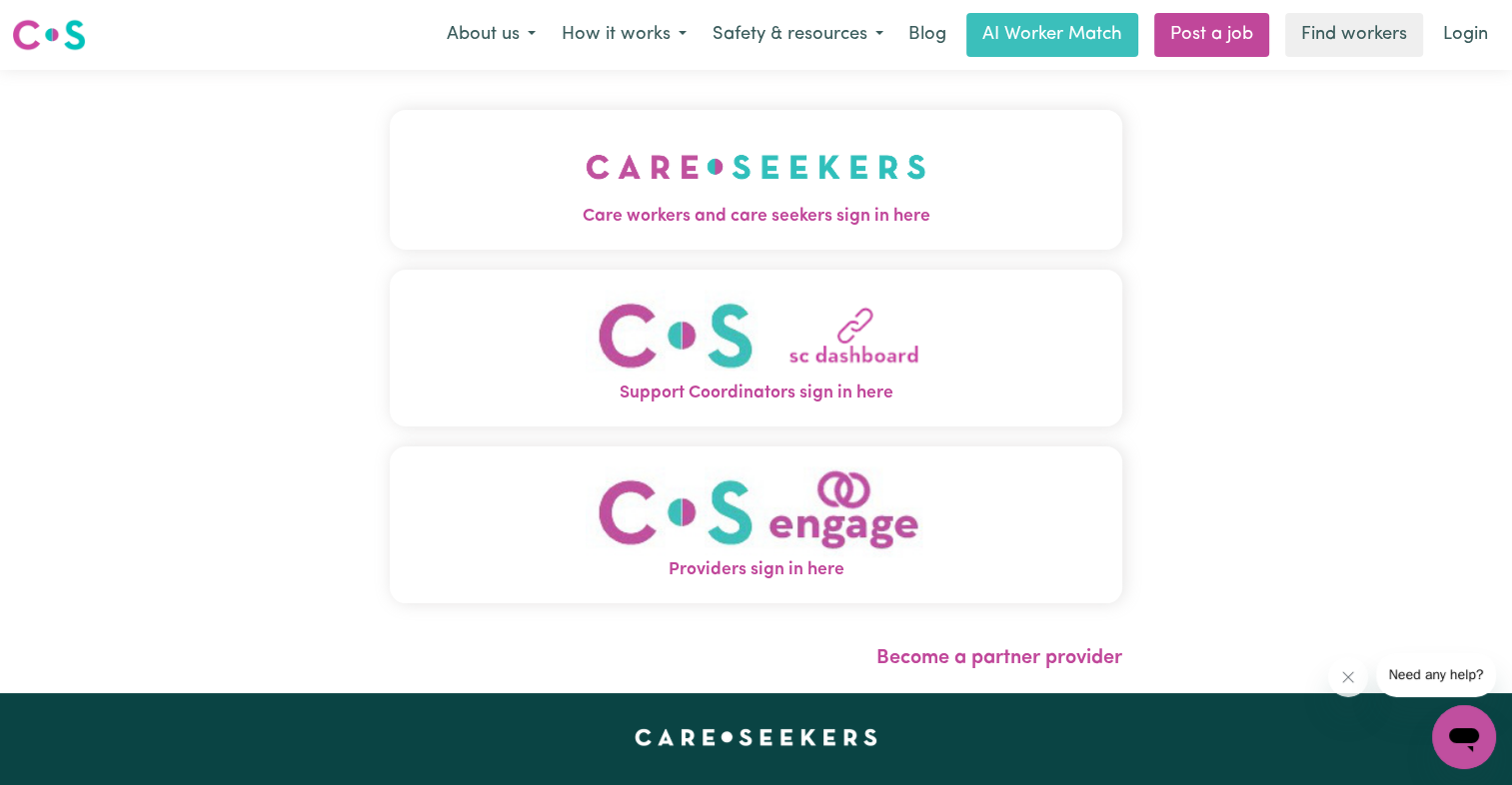 drag, startPoint x: 568, startPoint y: 135, endPoint x: 572, endPoint y: 158, distance: 23.345235 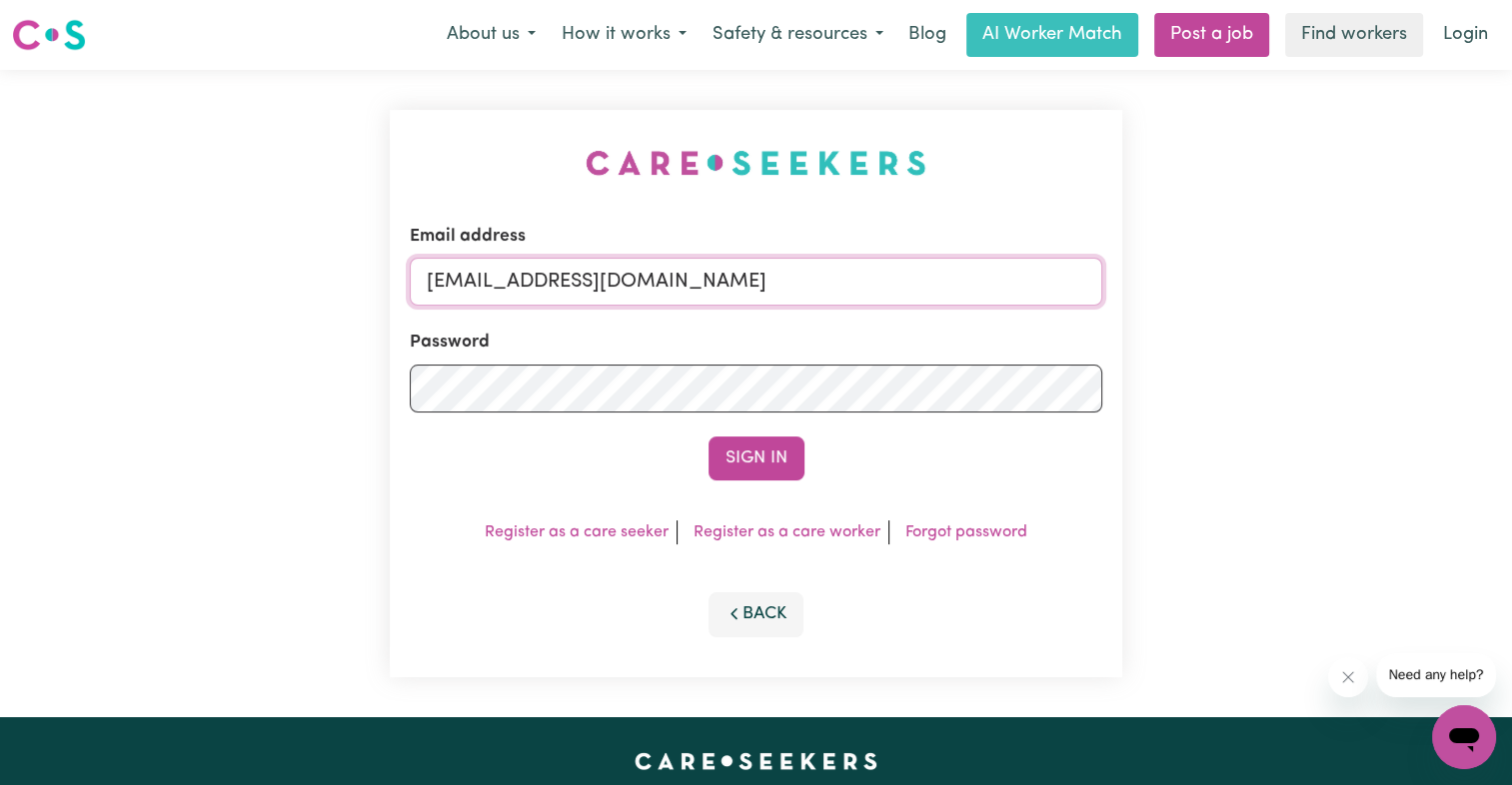 drag, startPoint x: 536, startPoint y: 283, endPoint x: 1289, endPoint y: 267, distance: 753.16997 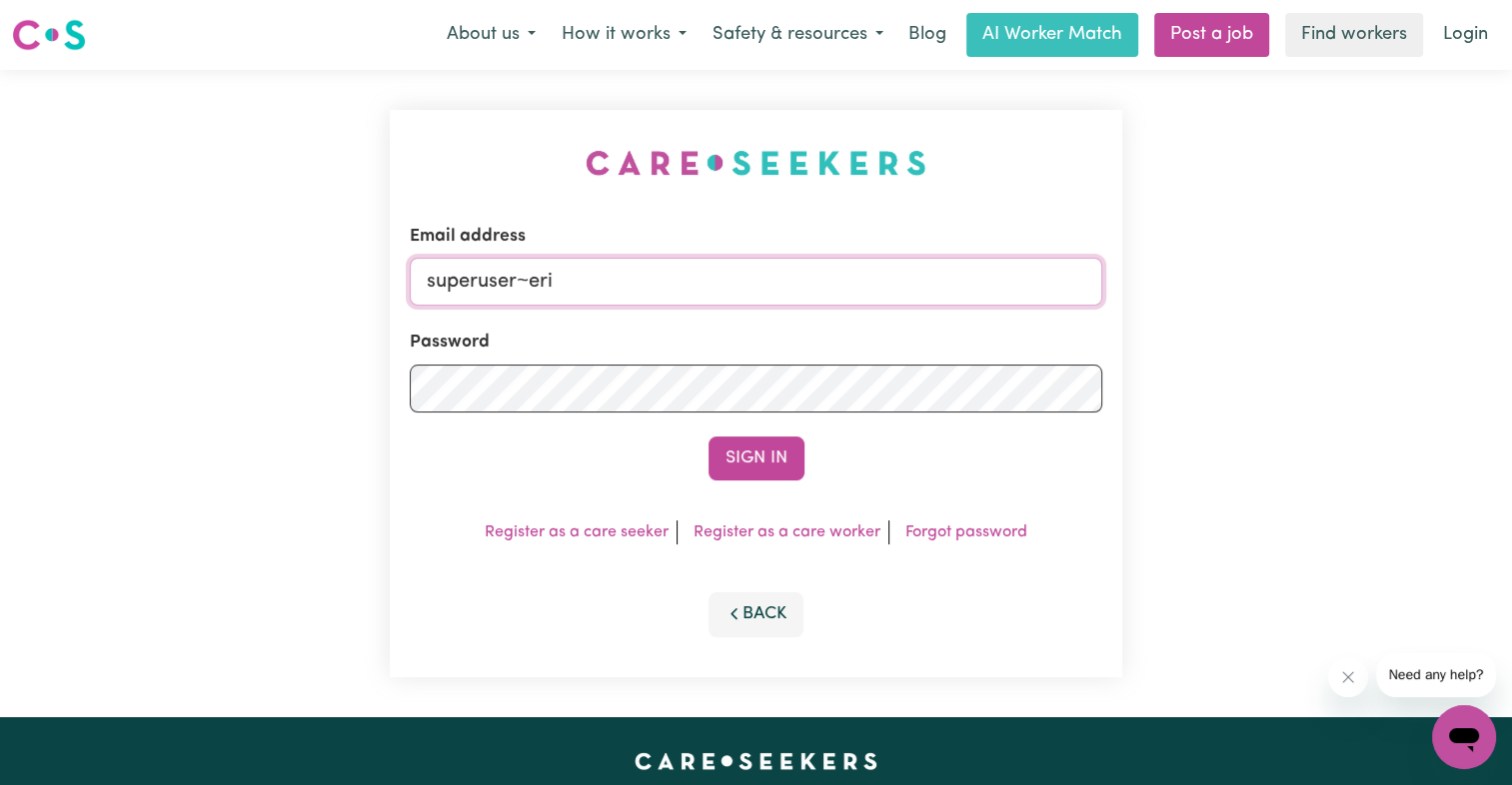 type on "[EMAIL_ADDRESS][DOMAIN_NAME]" 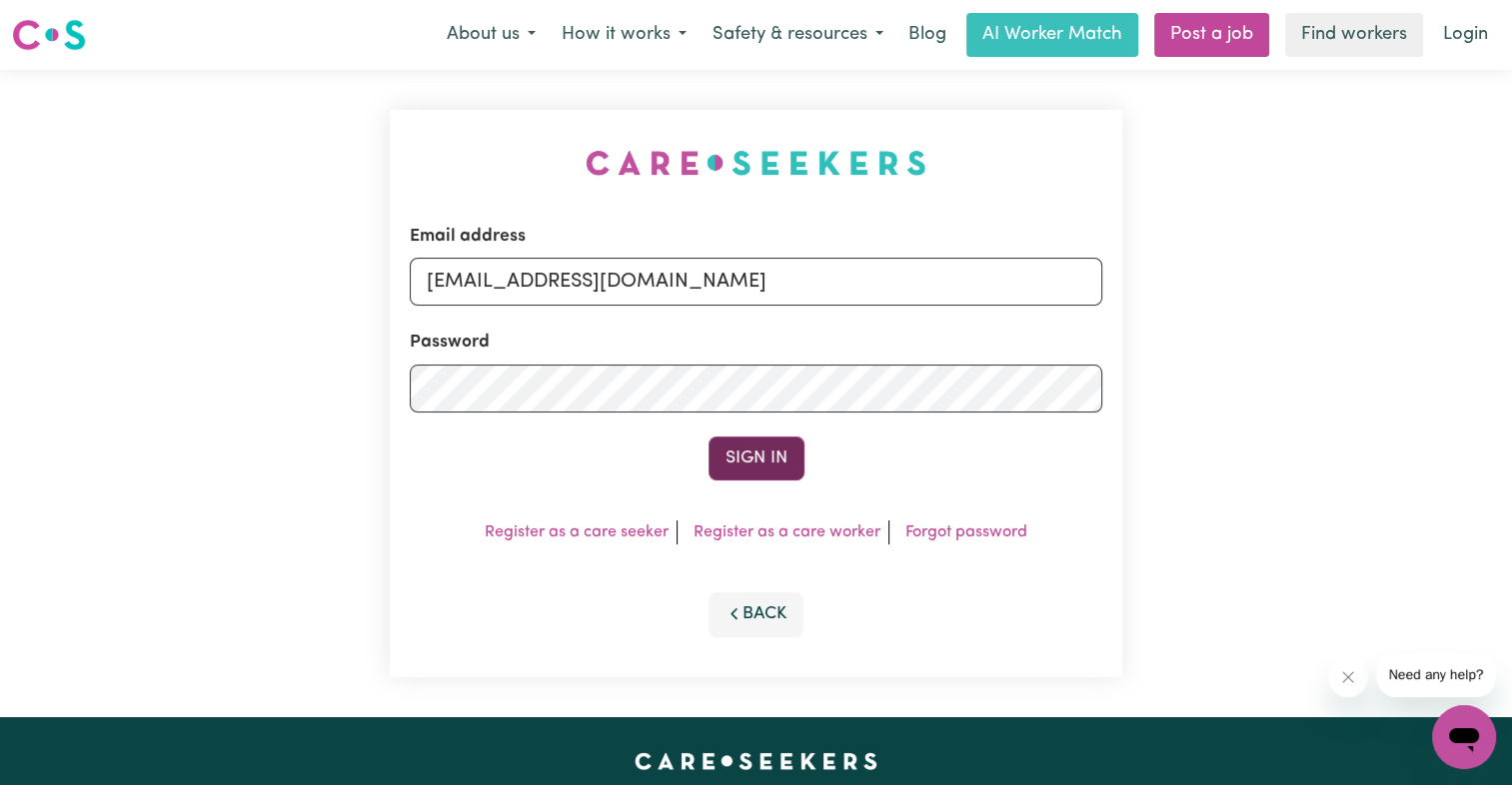 click on "Sign In" at bounding box center (756, 458) 